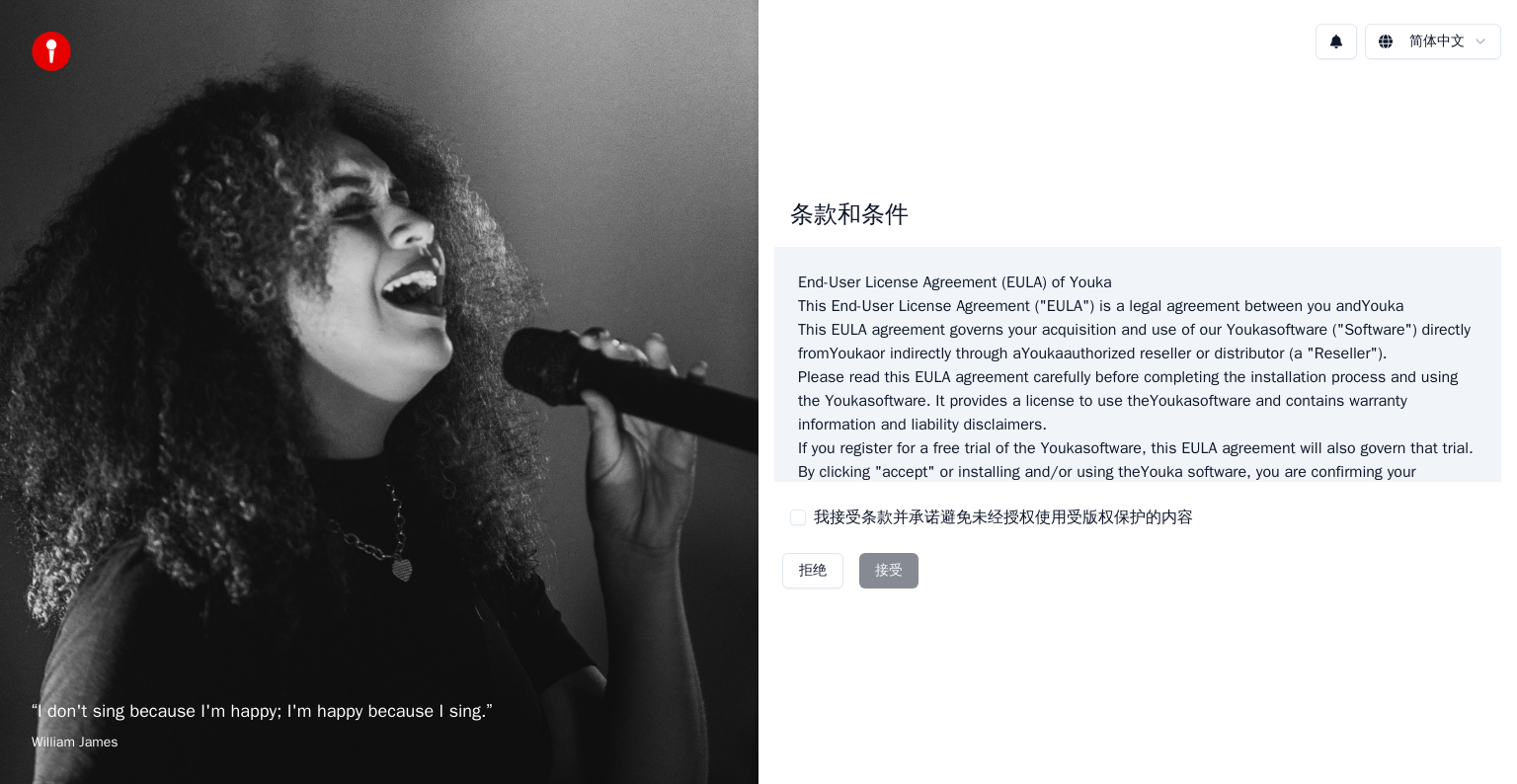 scroll, scrollTop: 0, scrollLeft: 0, axis: both 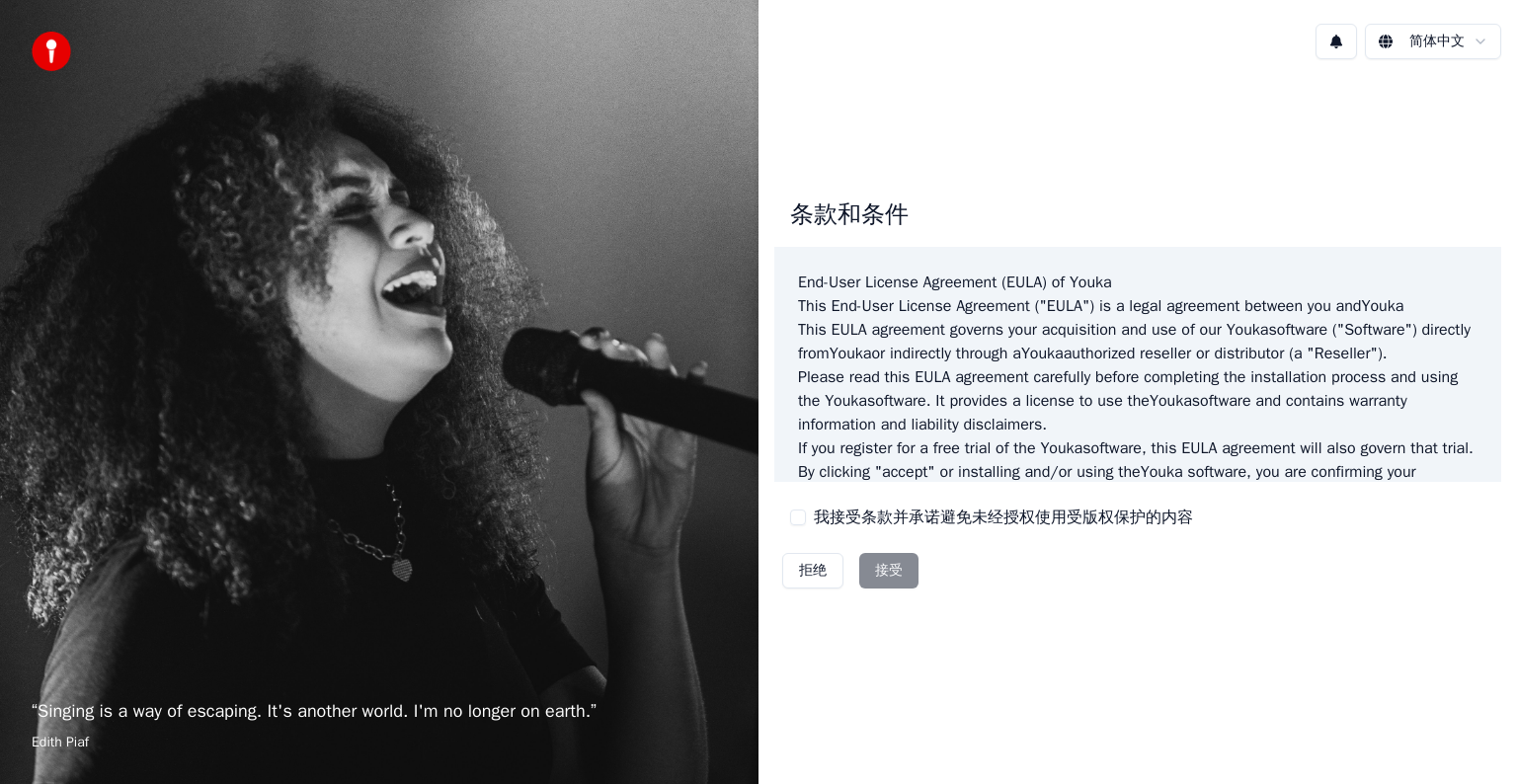 click on "我接受条款并承诺避免未经授权使用受版权保护的内容" at bounding box center [798, 517] 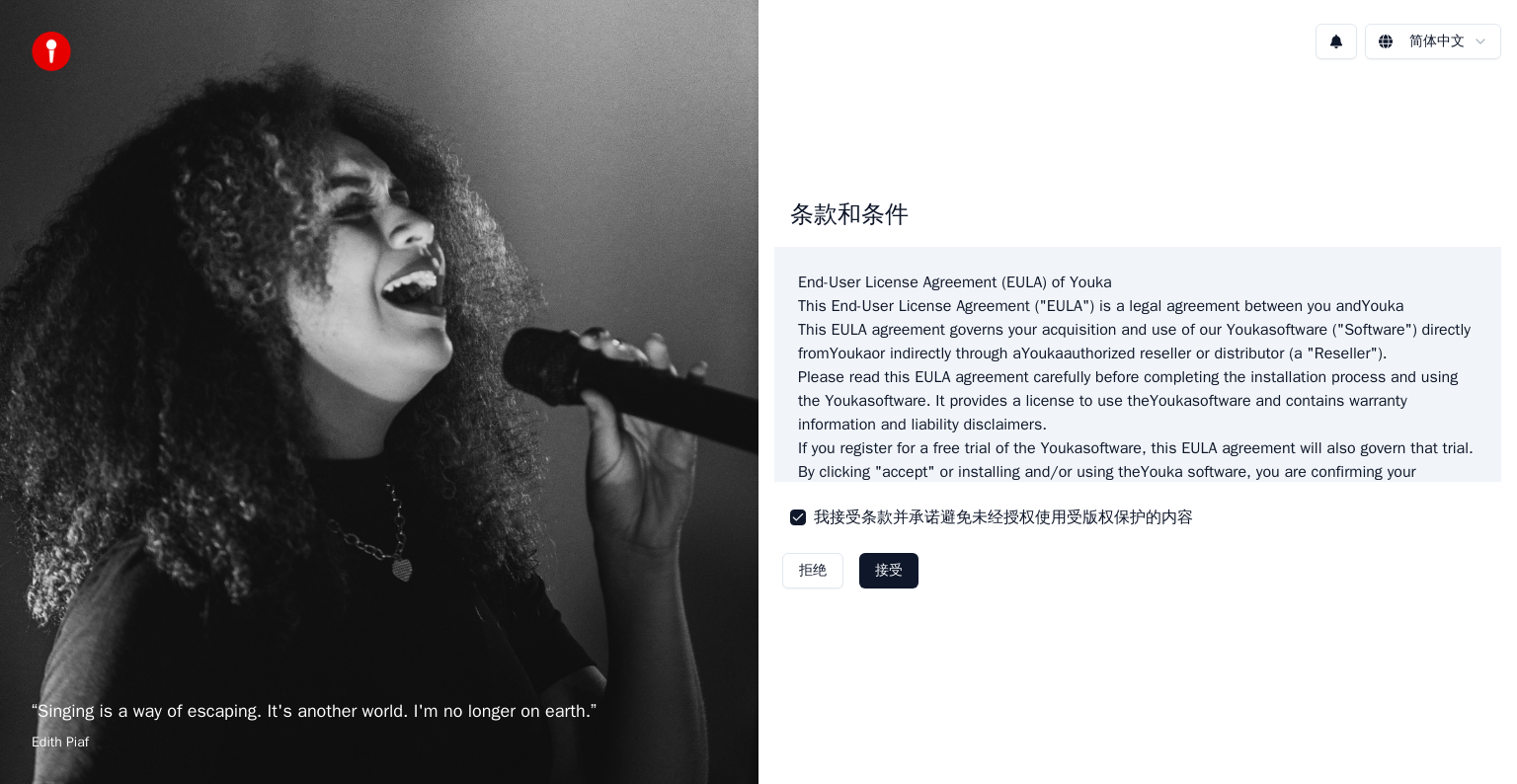 click on "接受" at bounding box center (889, 571) 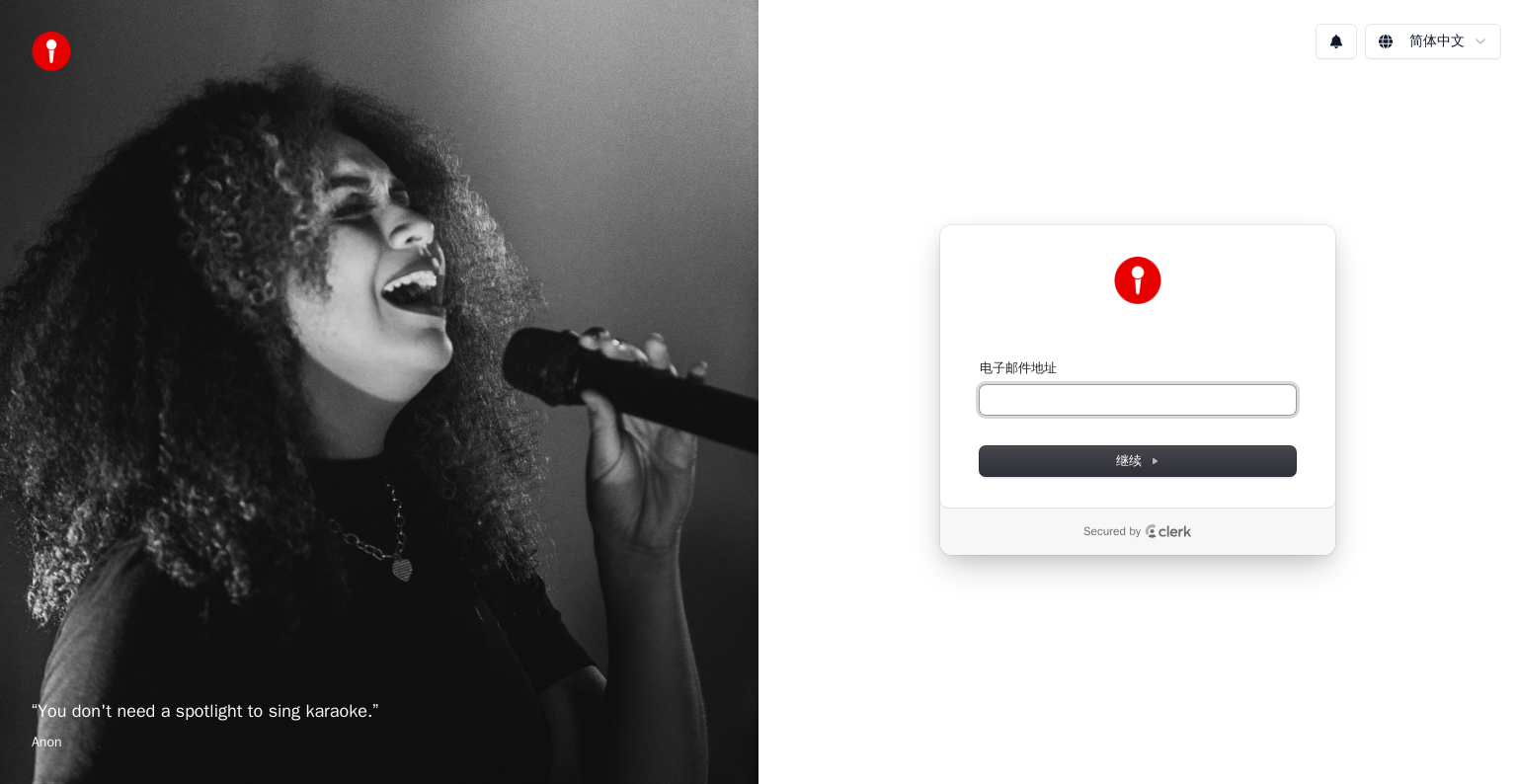 click on "电子邮件地址" at bounding box center (1138, 400) 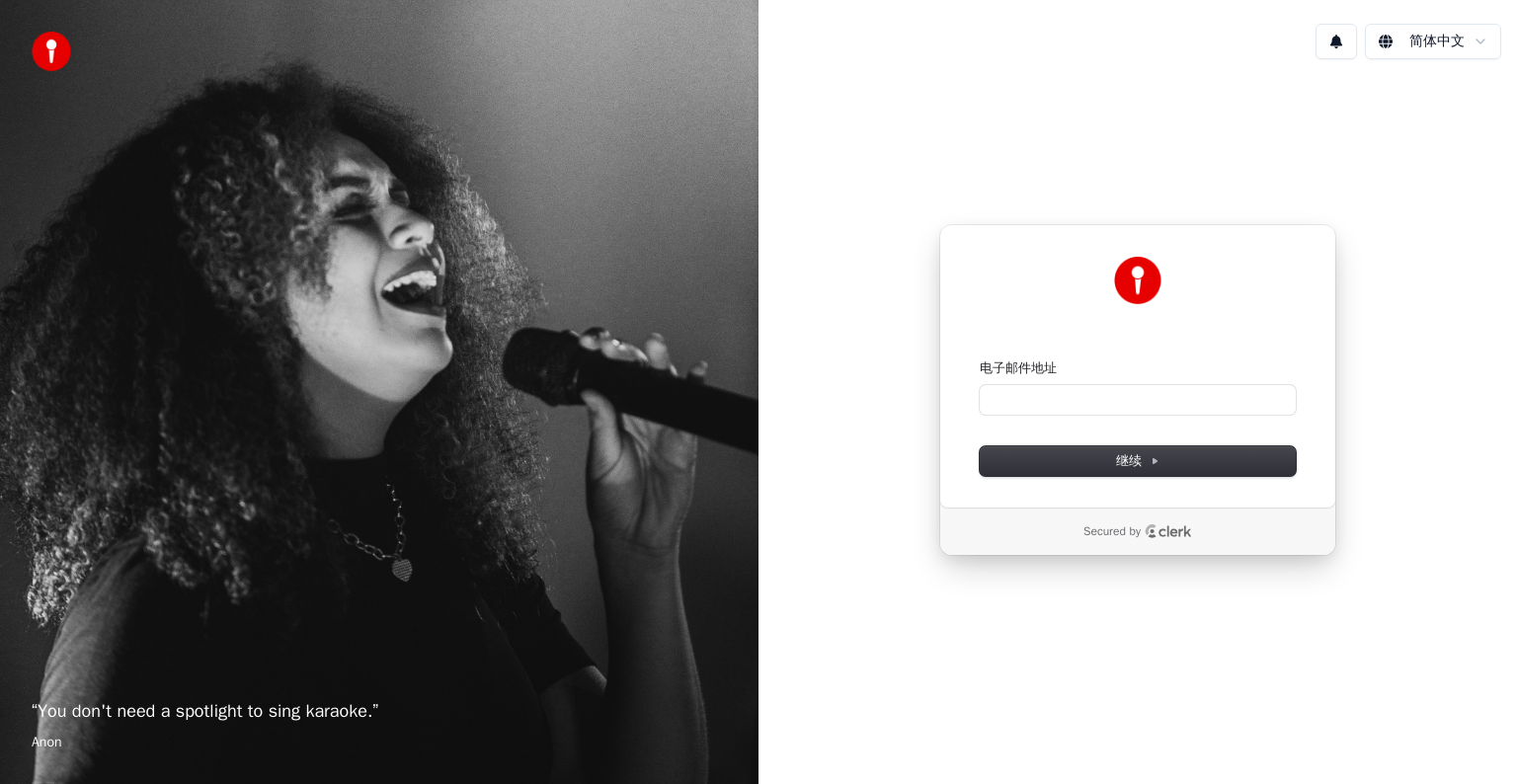 click on "使用 Google 登录 或者 电子邮件地址 继续 Secured by" at bounding box center (1138, 390) 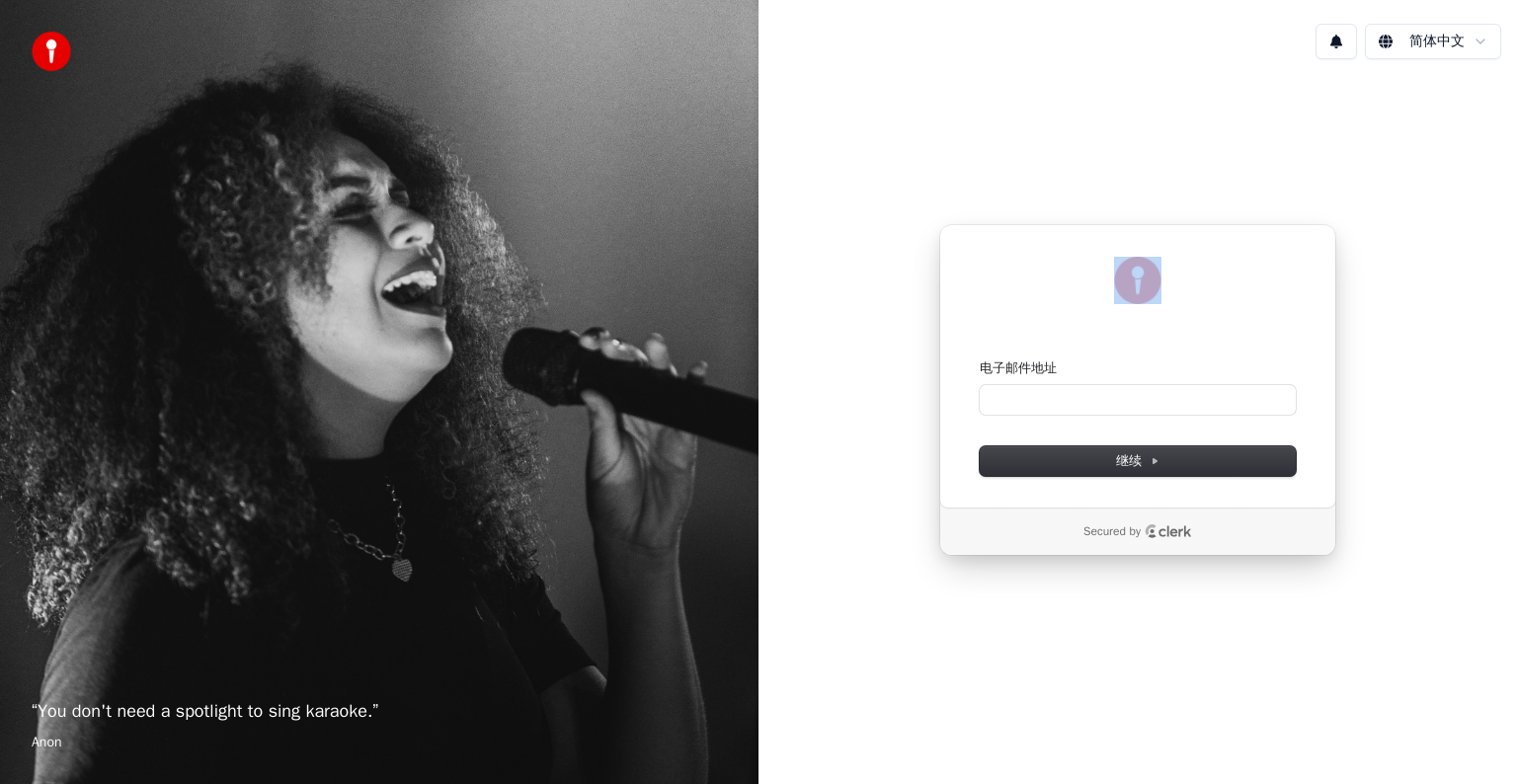 click on "使用 Google 登录 或者 电子邮件地址 继续" at bounding box center (1138, 366) 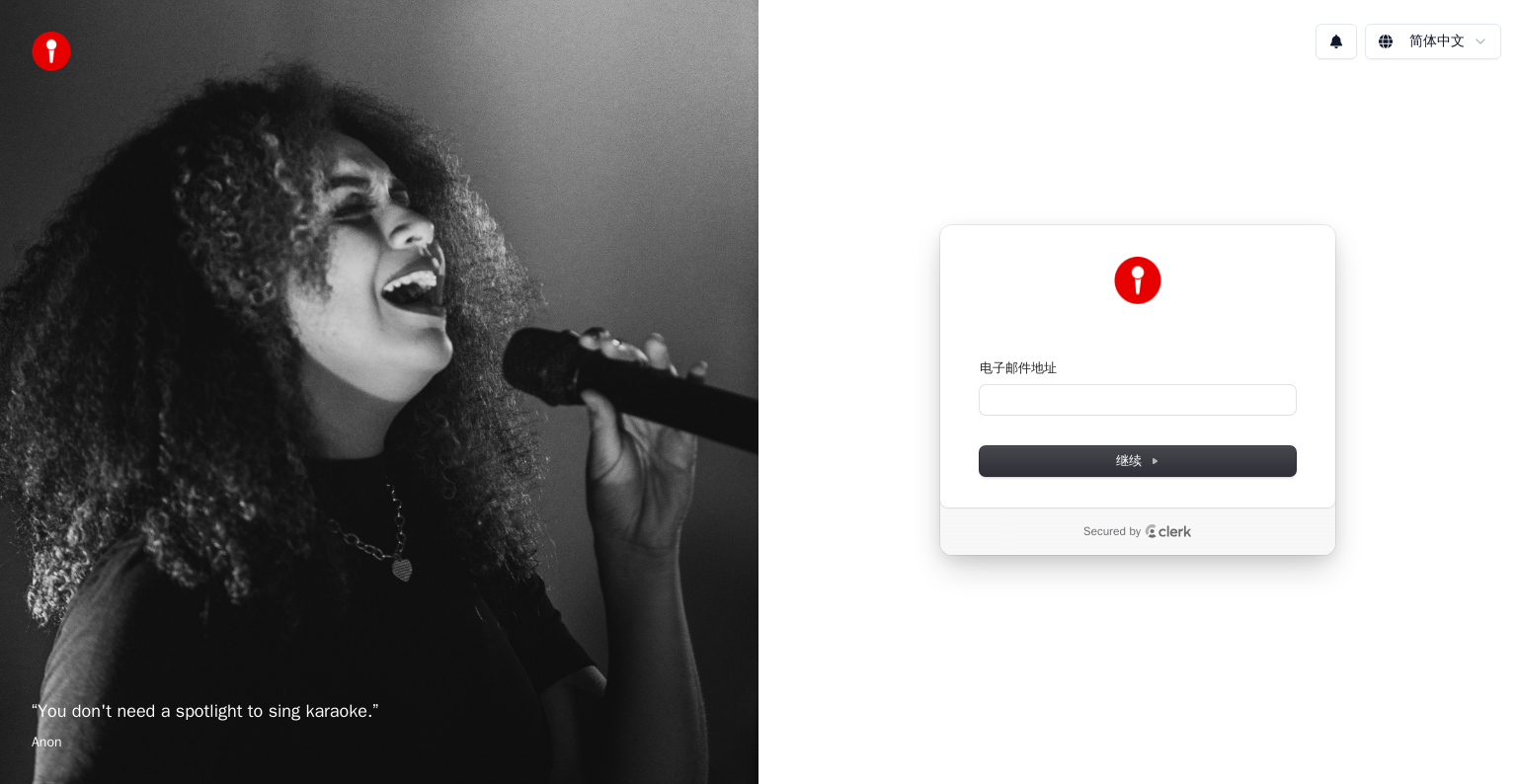 click on "电子邮件地址 继续" at bounding box center (1138, 418) 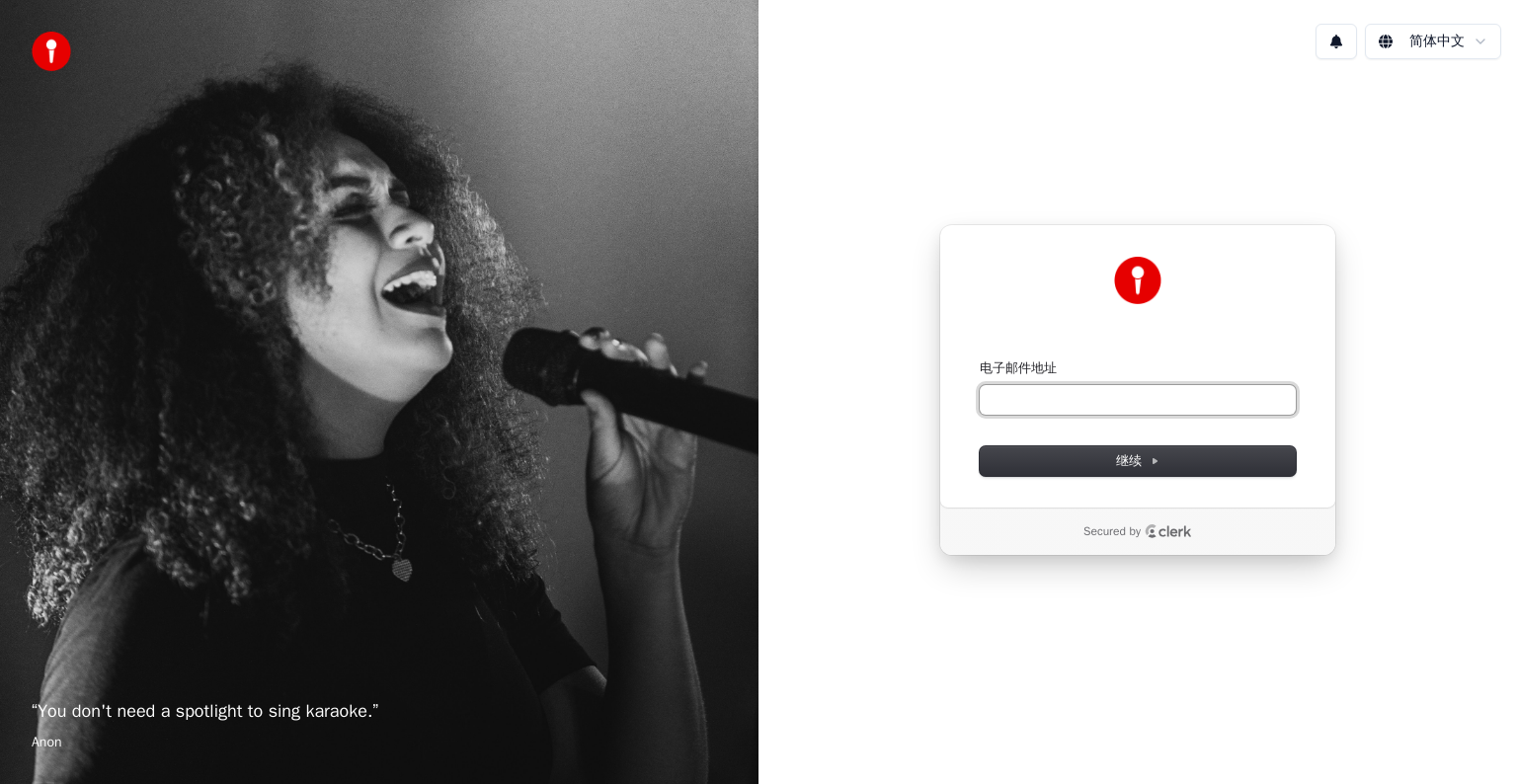 click on "电子邮件地址" at bounding box center [1138, 400] 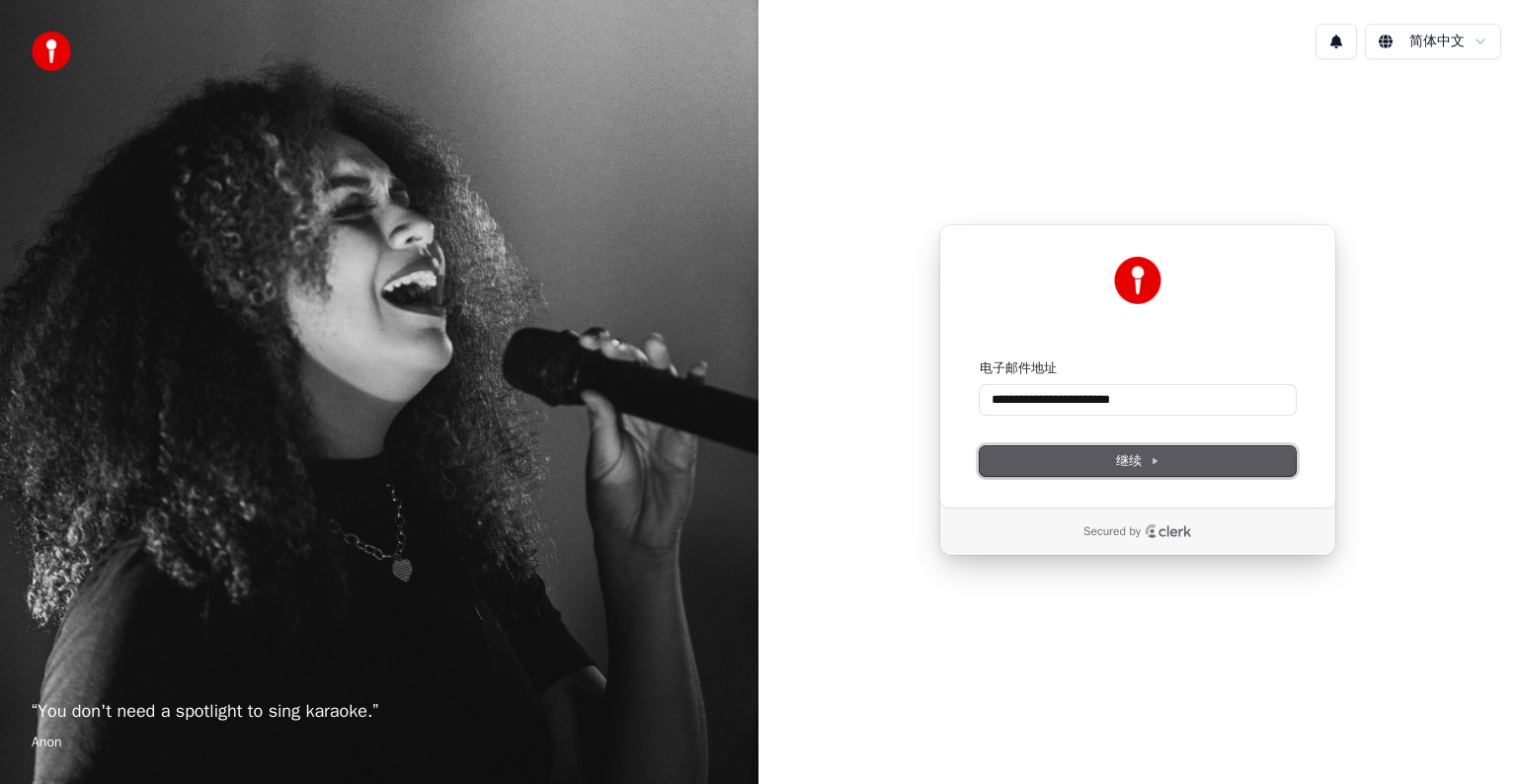click 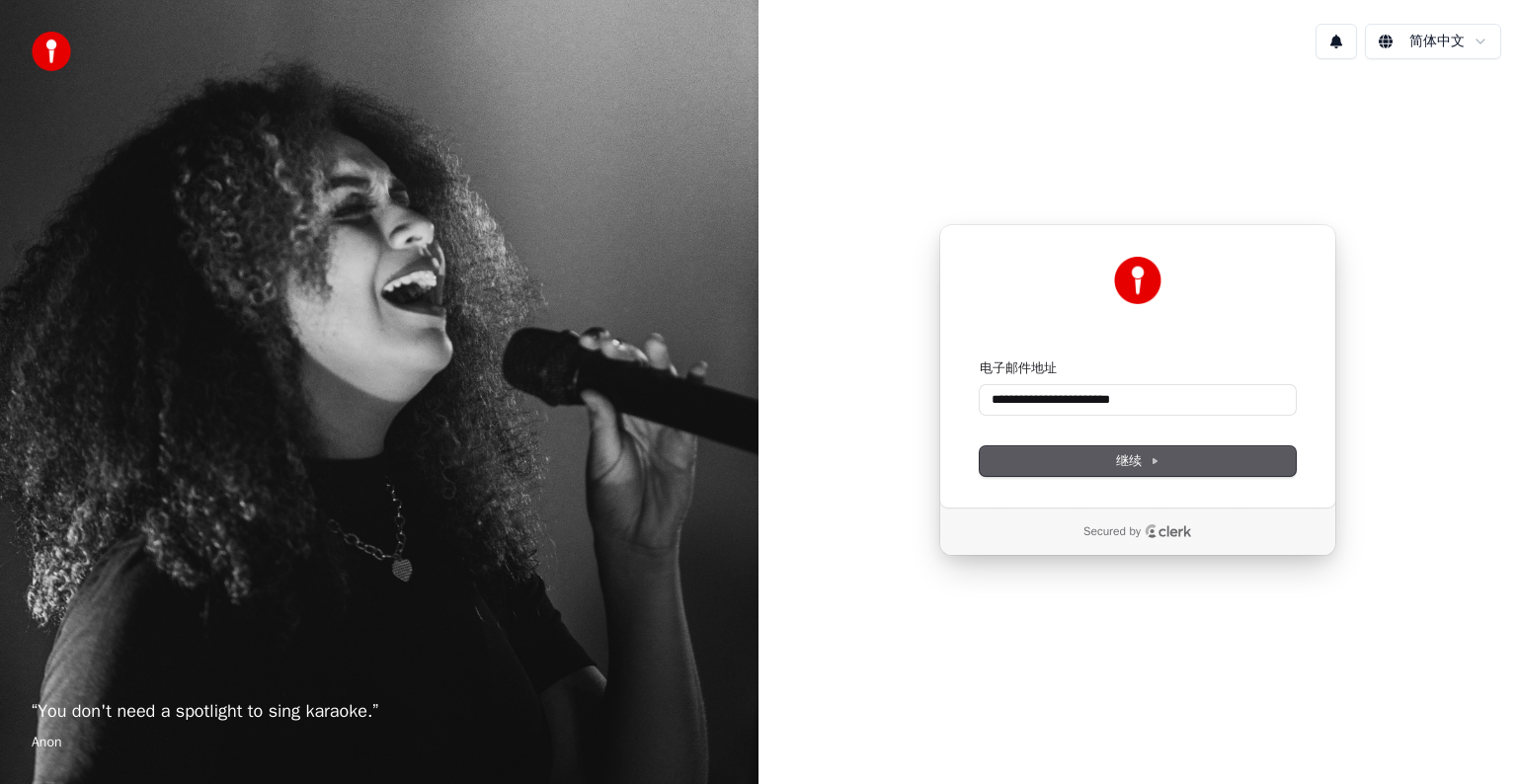 click on "继续" at bounding box center (1138, 461) 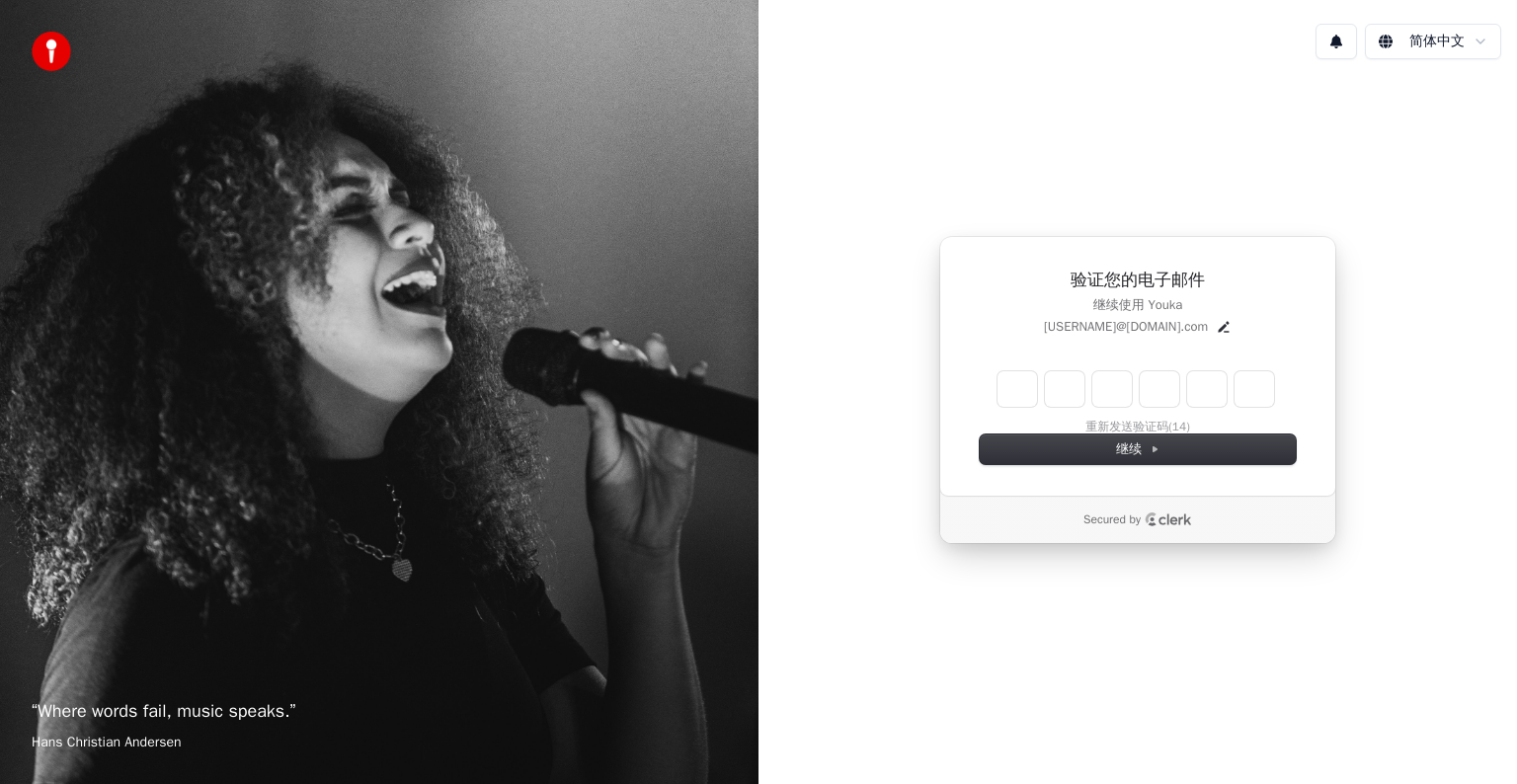 type on "*" 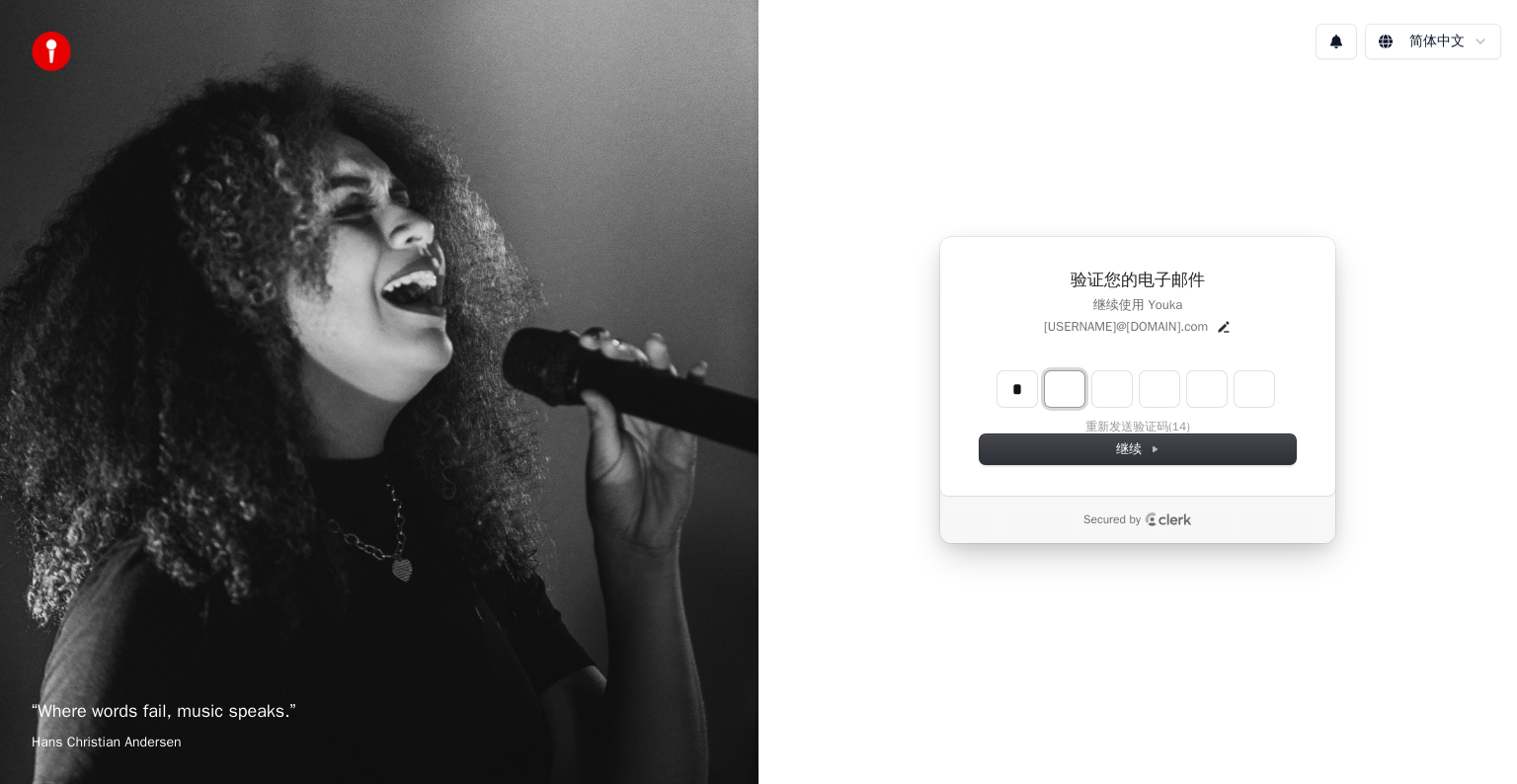 type on "*" 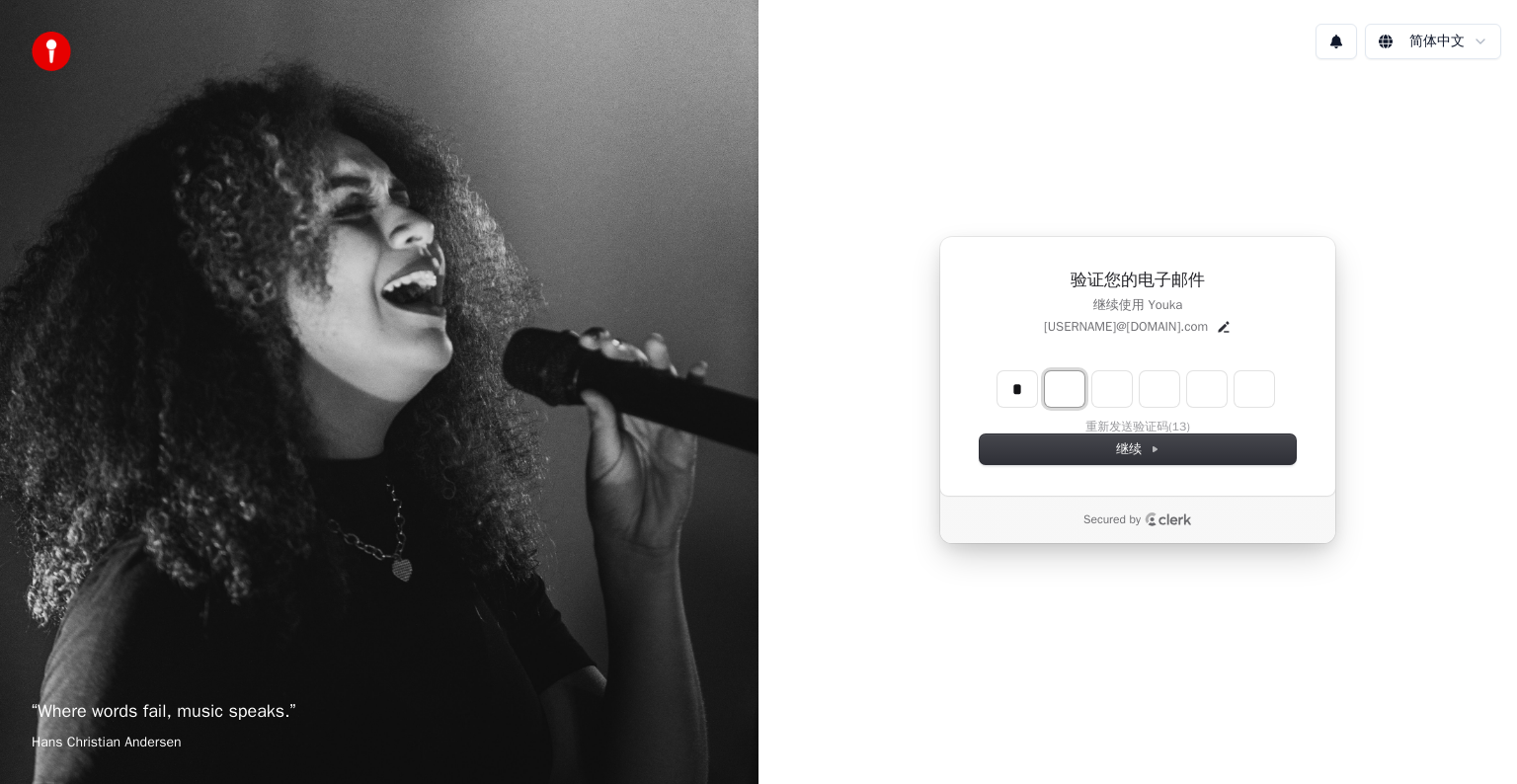 type on "*" 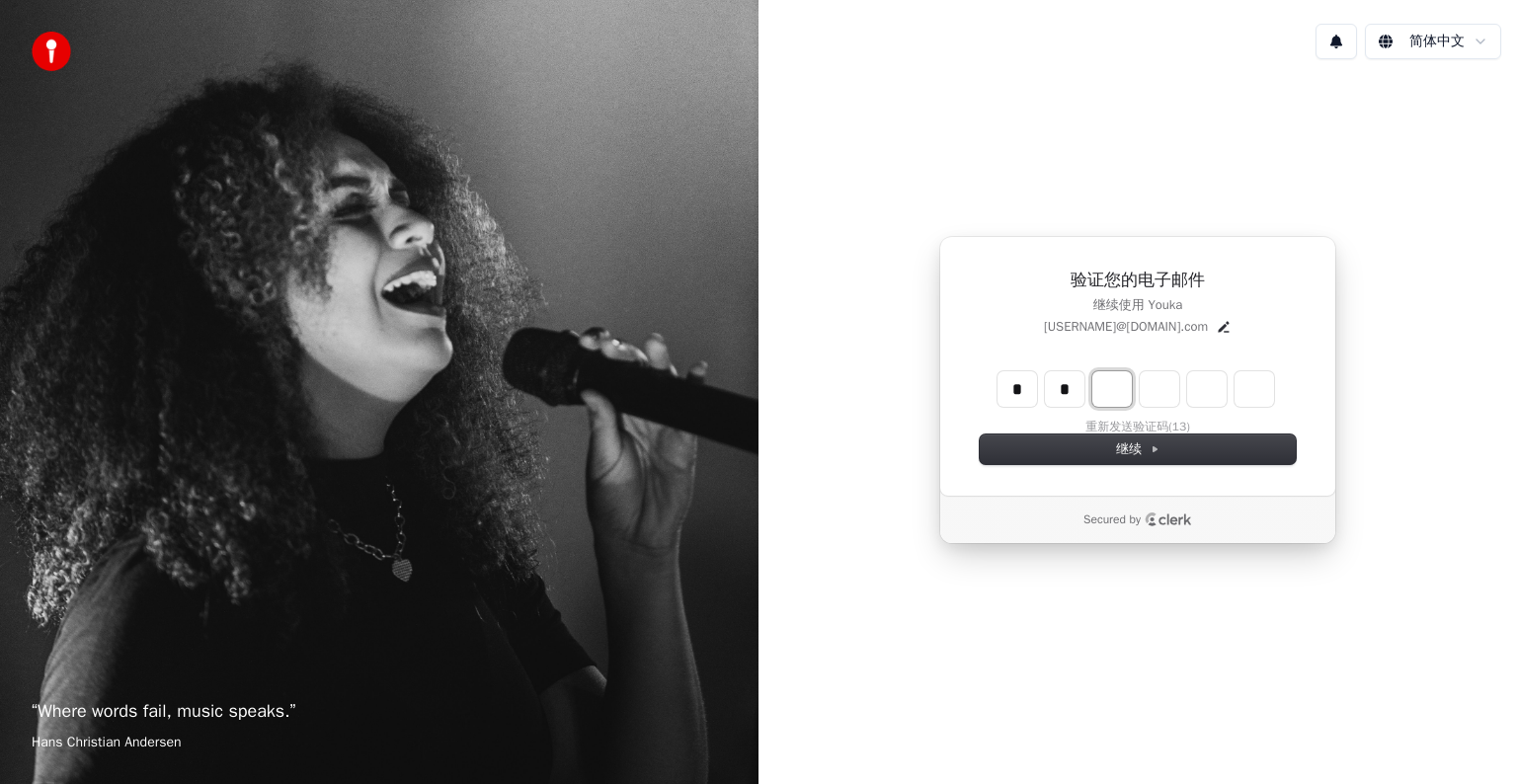 type on "**" 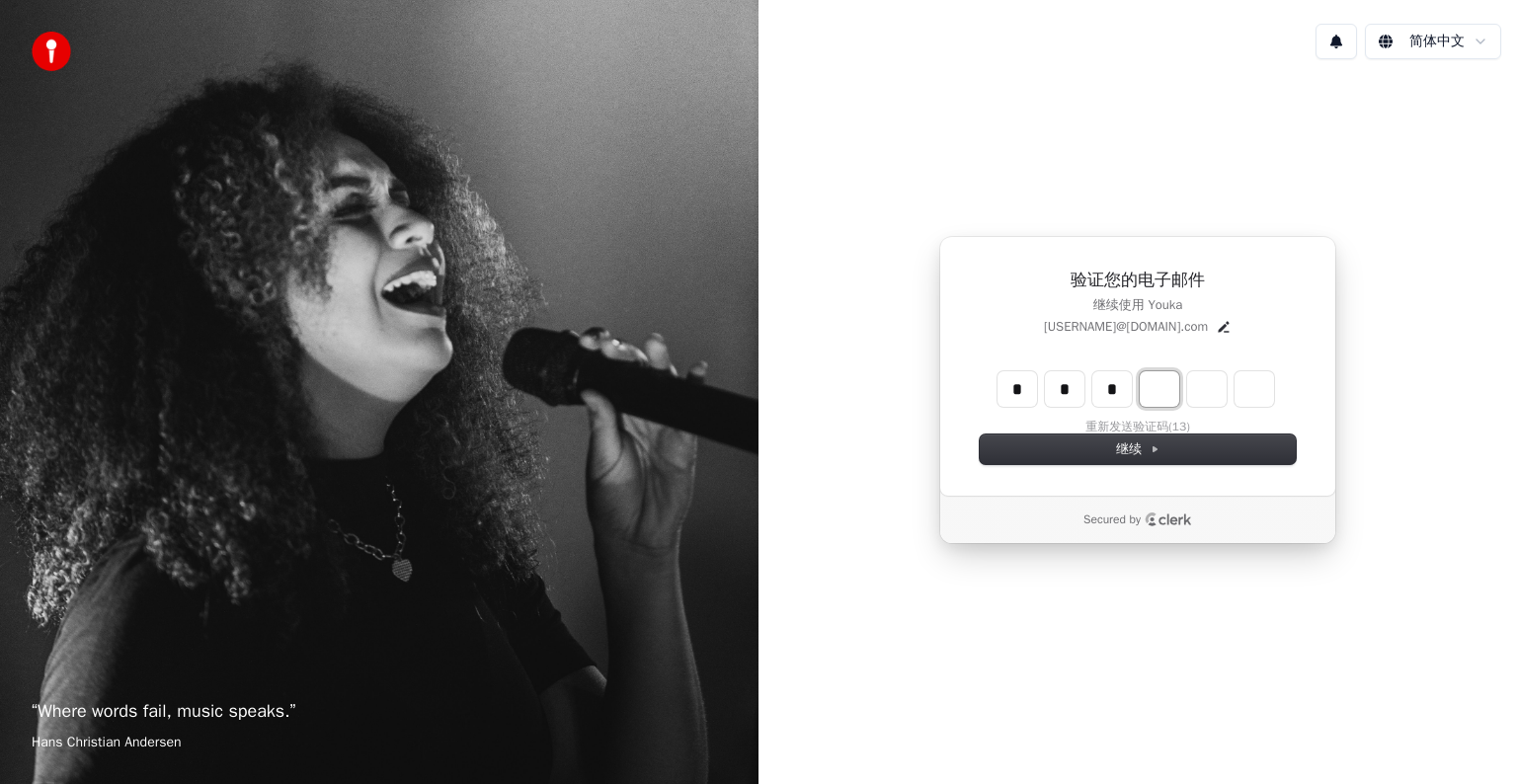 type on "***" 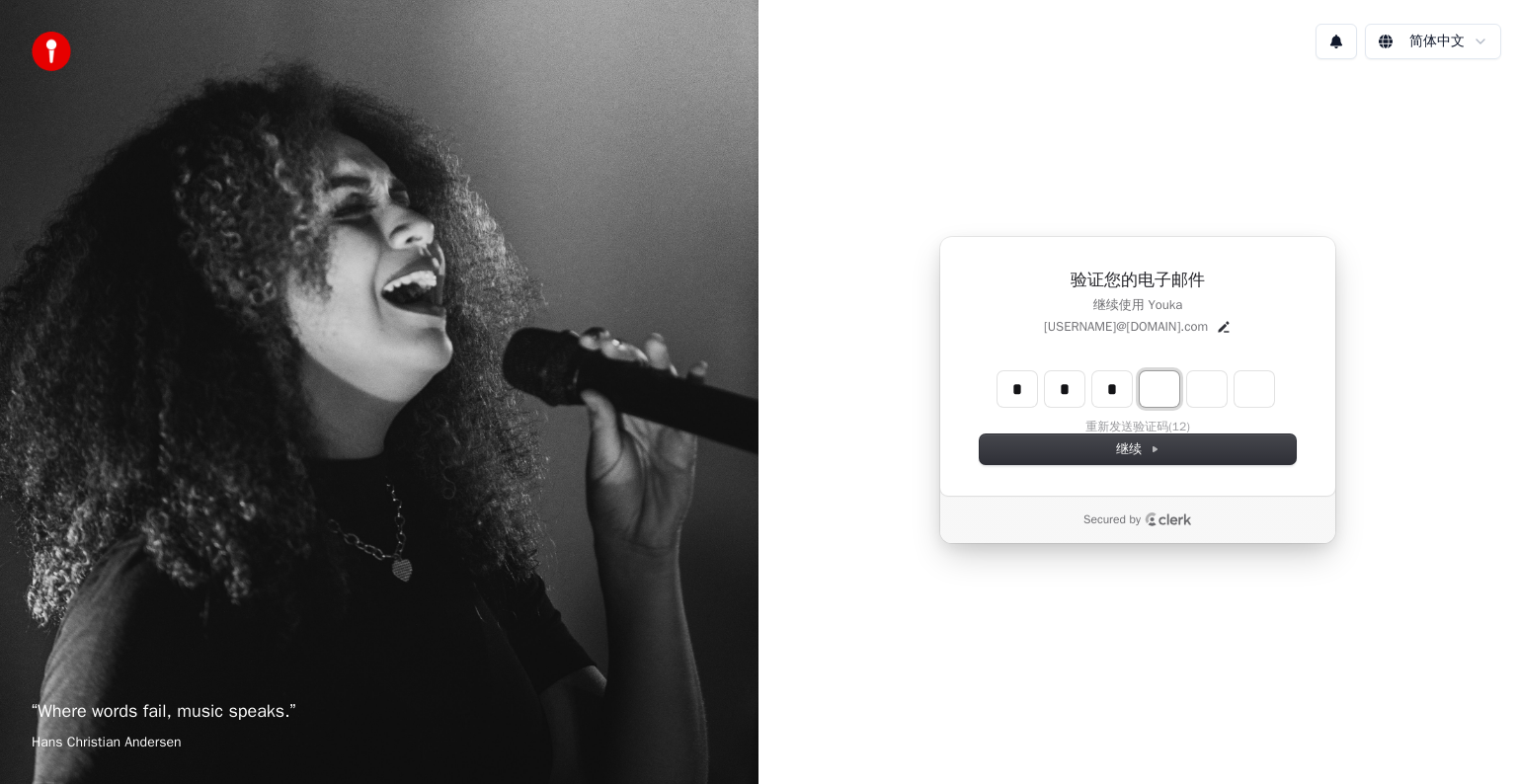 type on "*" 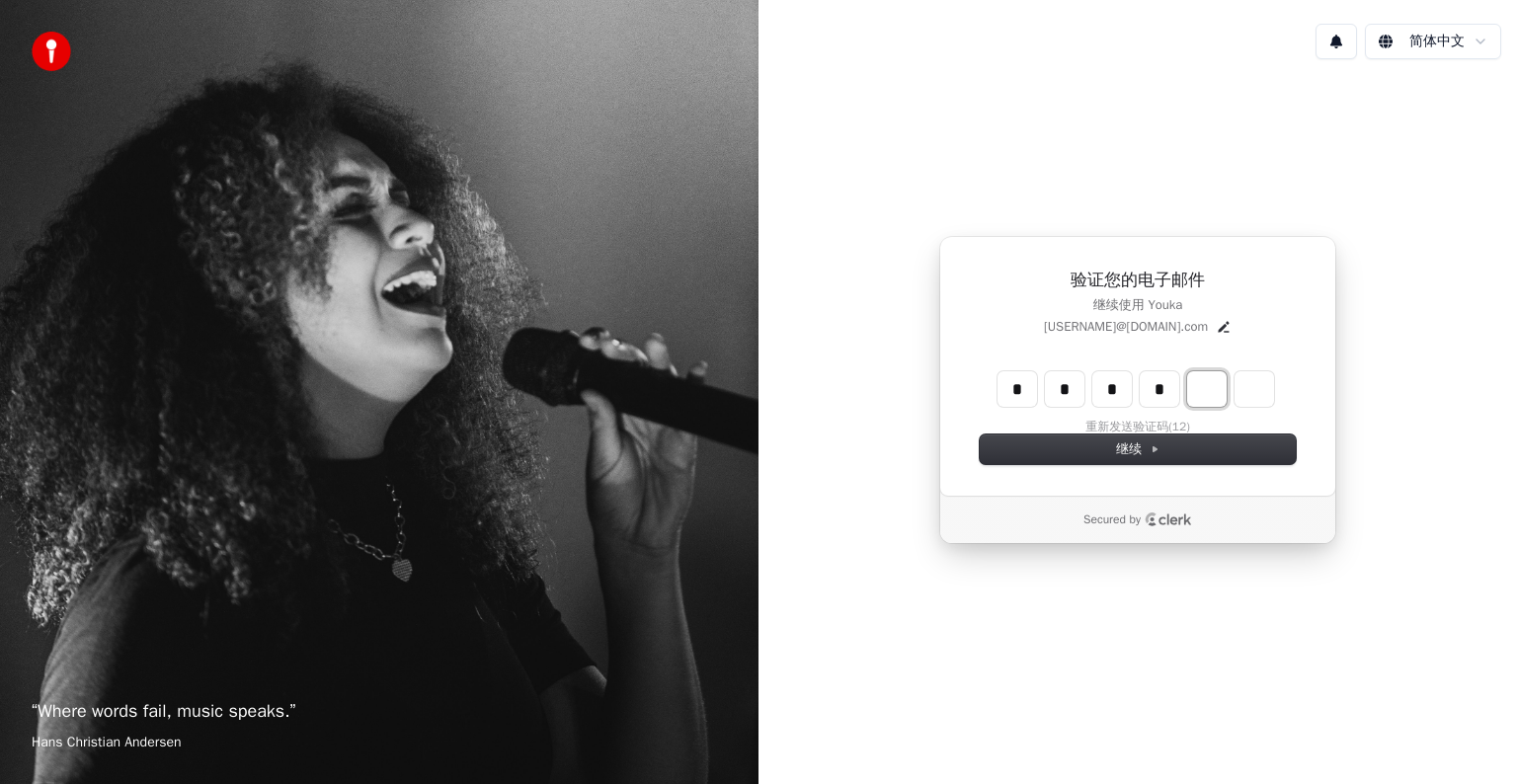 type on "****" 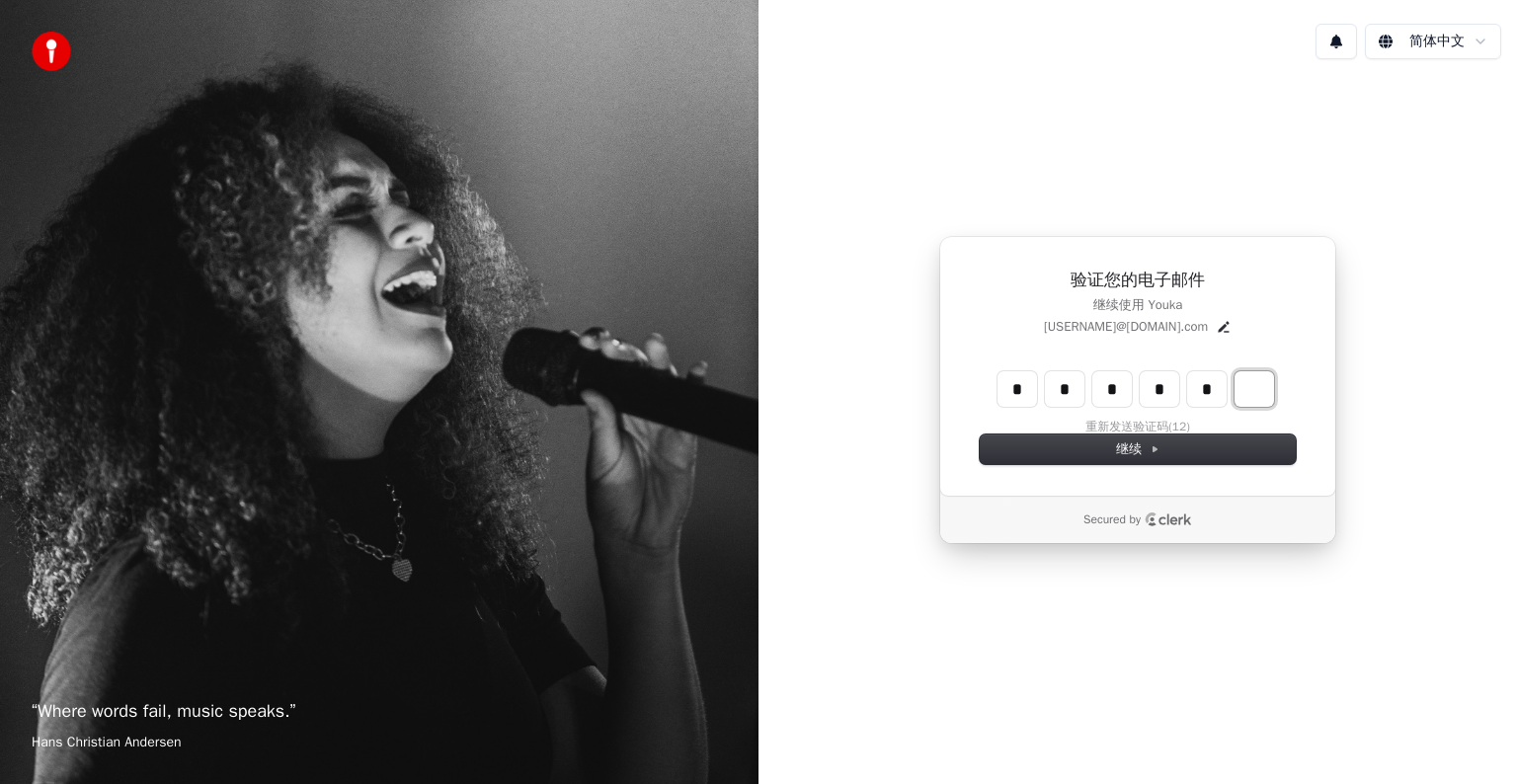 type on "******" 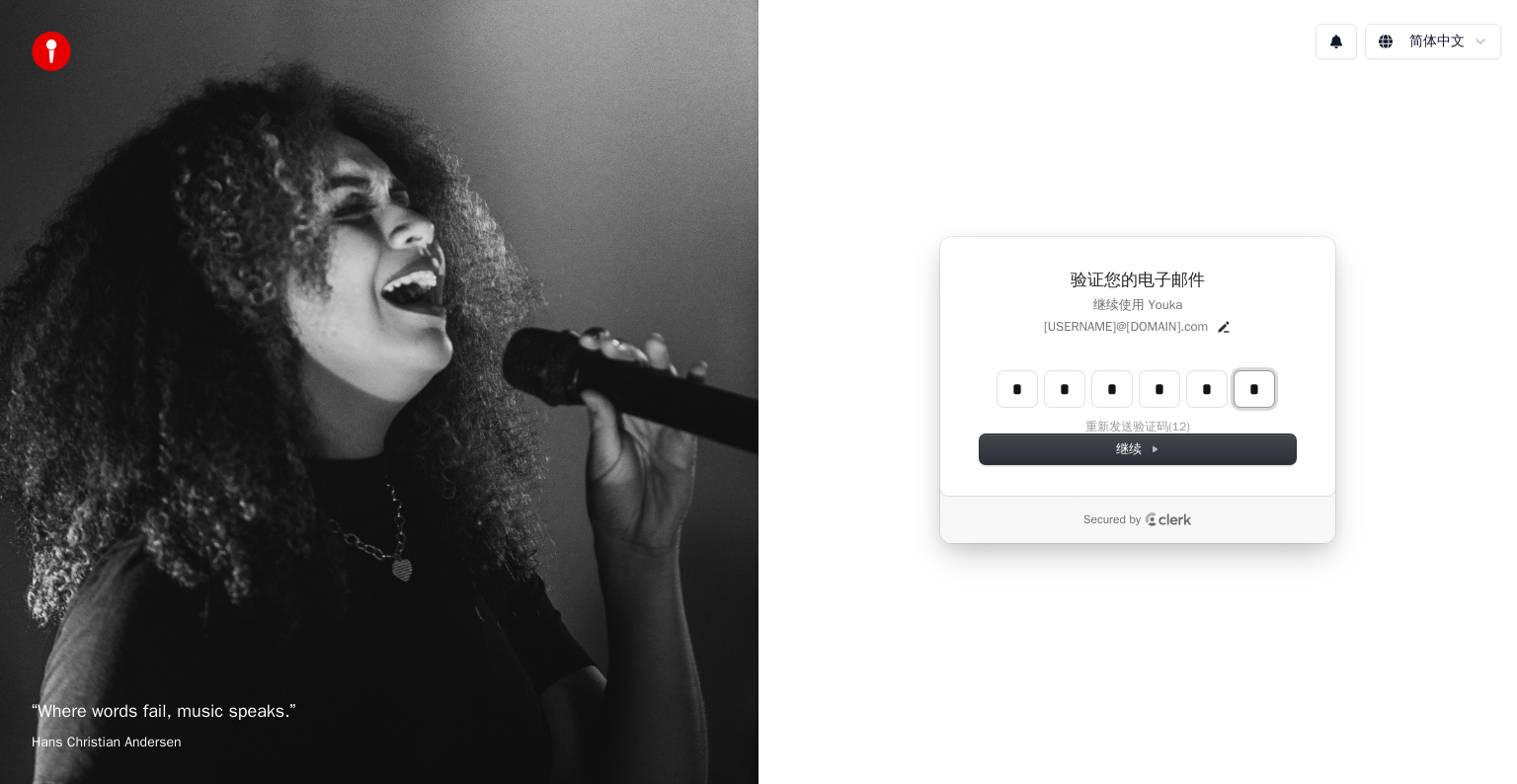 type on "*" 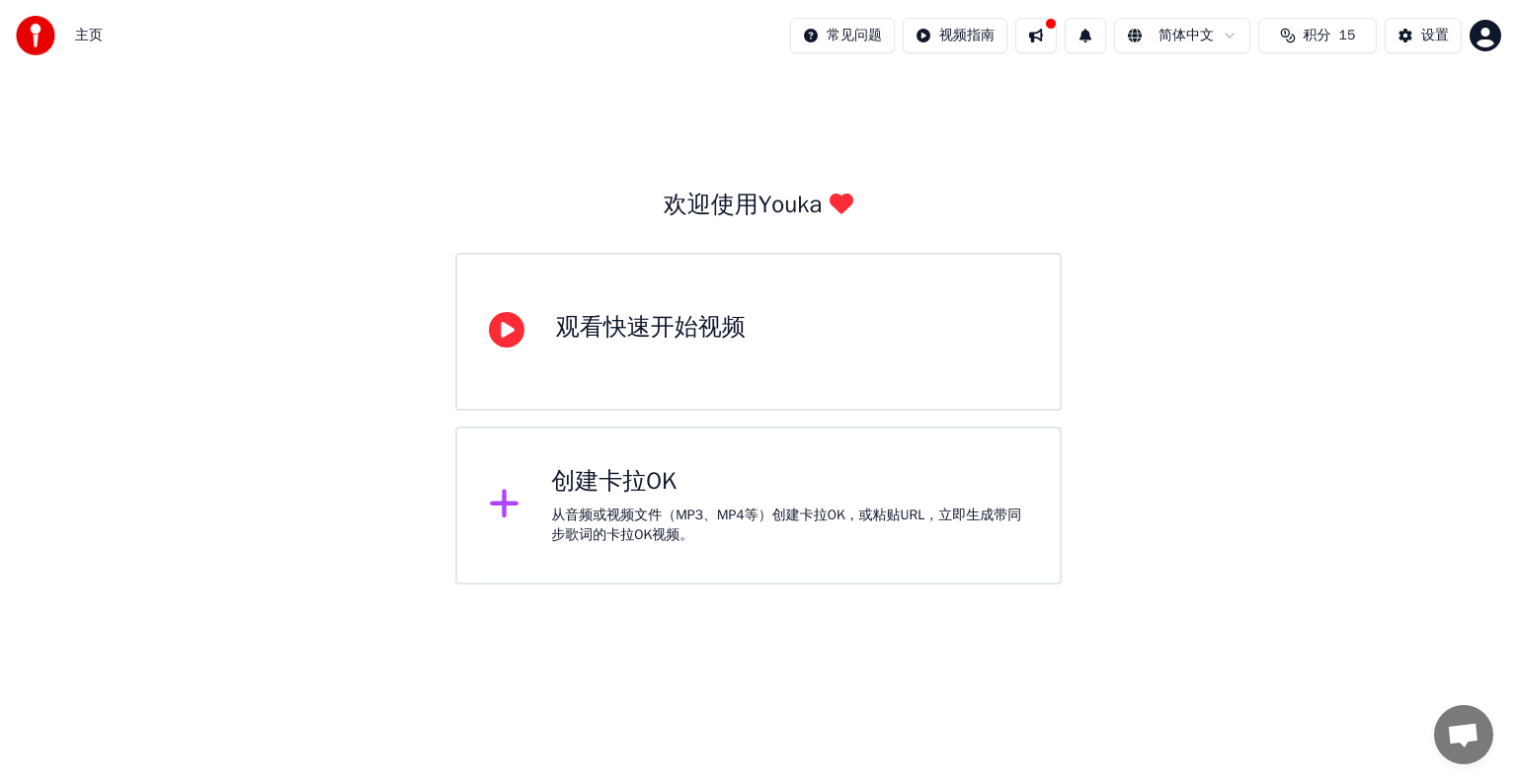 click on "观看快速开始视频" at bounding box center (758, 332) 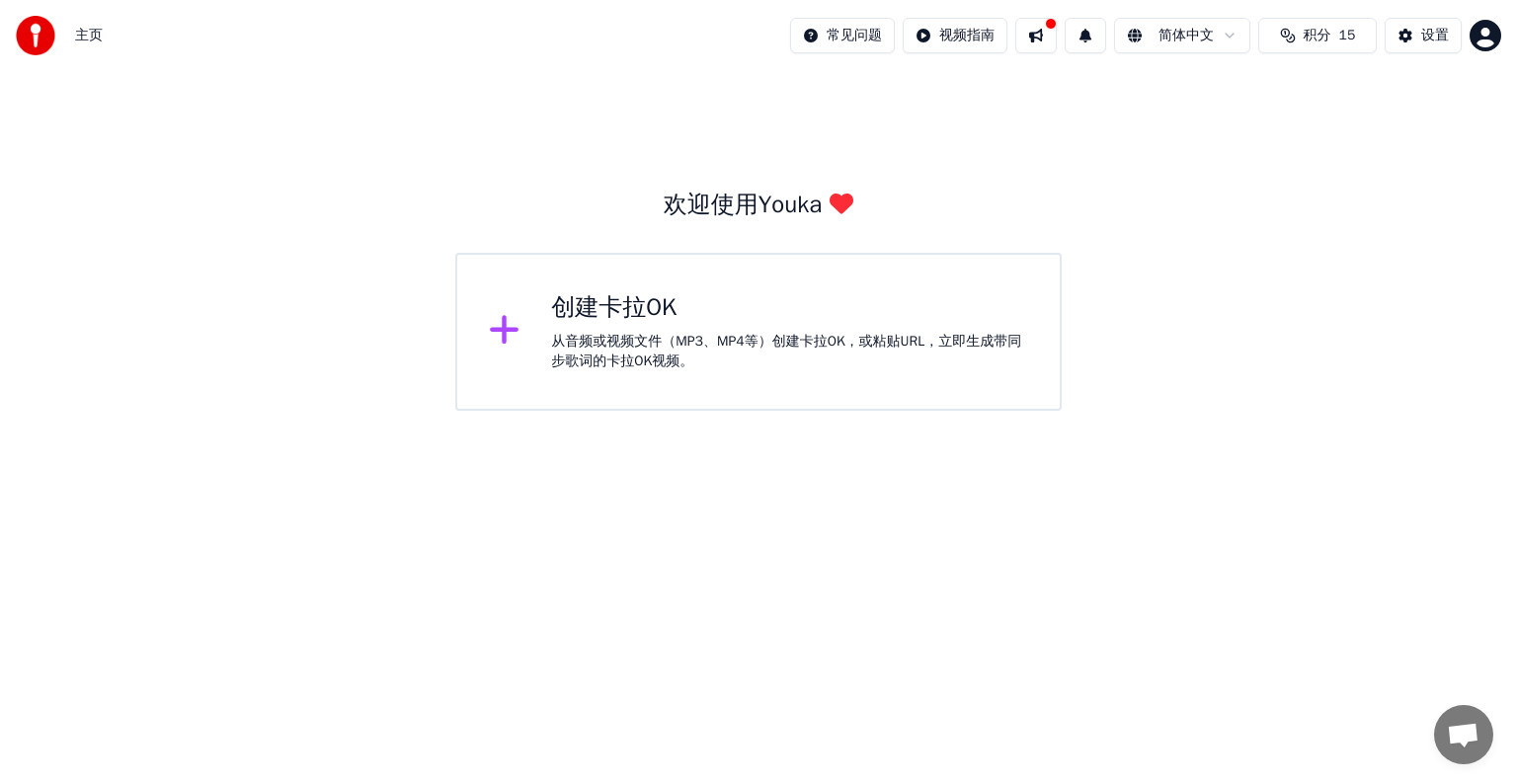 click on "主页 常见问题 视频指南 简体中文 积分 15 设置 欢迎使用Youka 创建卡拉OK 从音频或视频文件（MP3、MP4等）创建卡拉OK，或粘贴URL，立即生成带同步歌词的卡拉OK视频。" at bounding box center (758, 205) 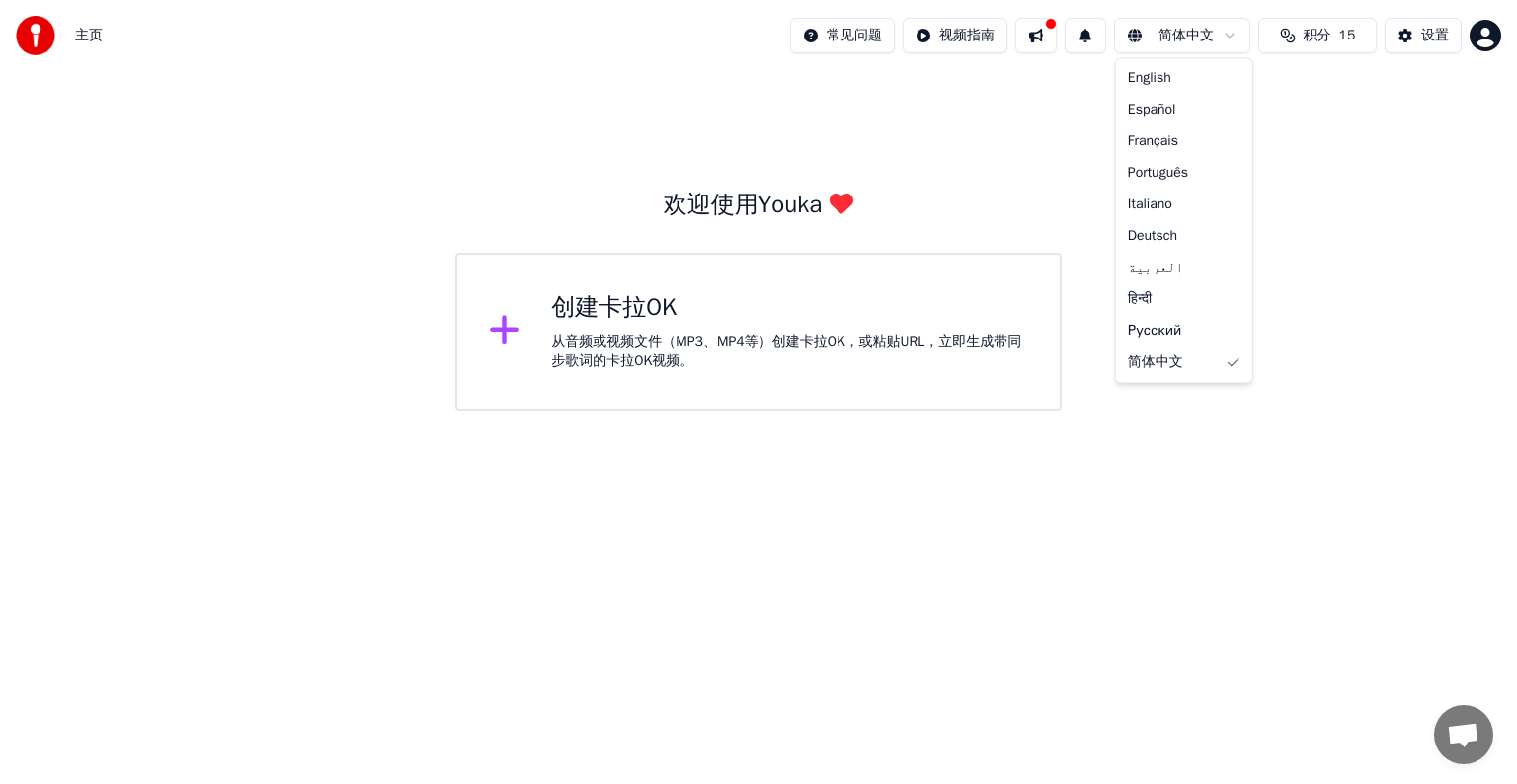 click on "主页 常见问题 视频指南 简体中文 积分 15 设置 欢迎使用Youka 创建卡拉OK 从音频或视频文件（MP3、MP4等）创建卡拉OK，或粘贴URL，立即生成带同步歌词的卡拉OK视频。
English Español Français Português Italiano Deutsch العربية हिन्दी Русский 简体中文" at bounding box center [758, 205] 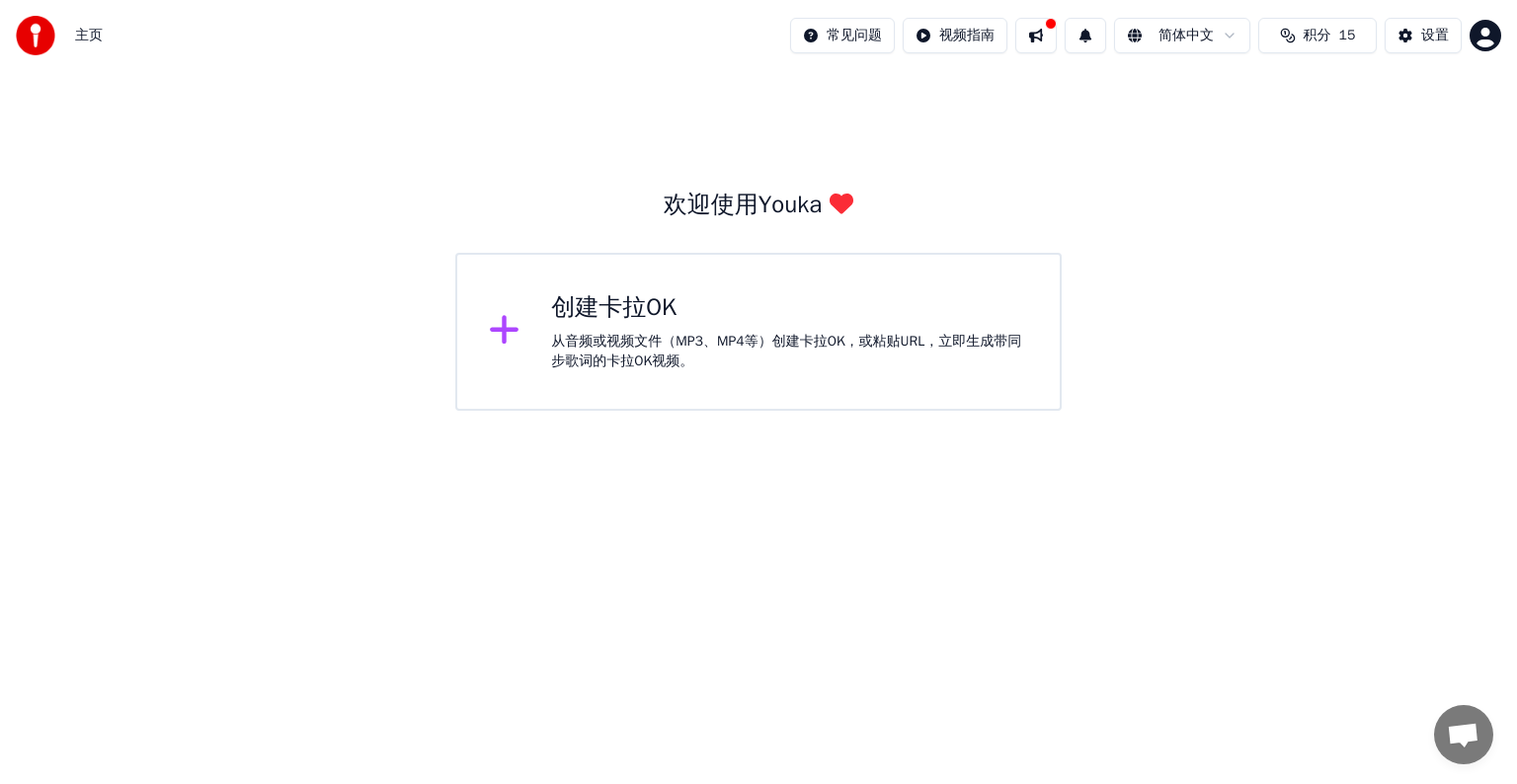 click 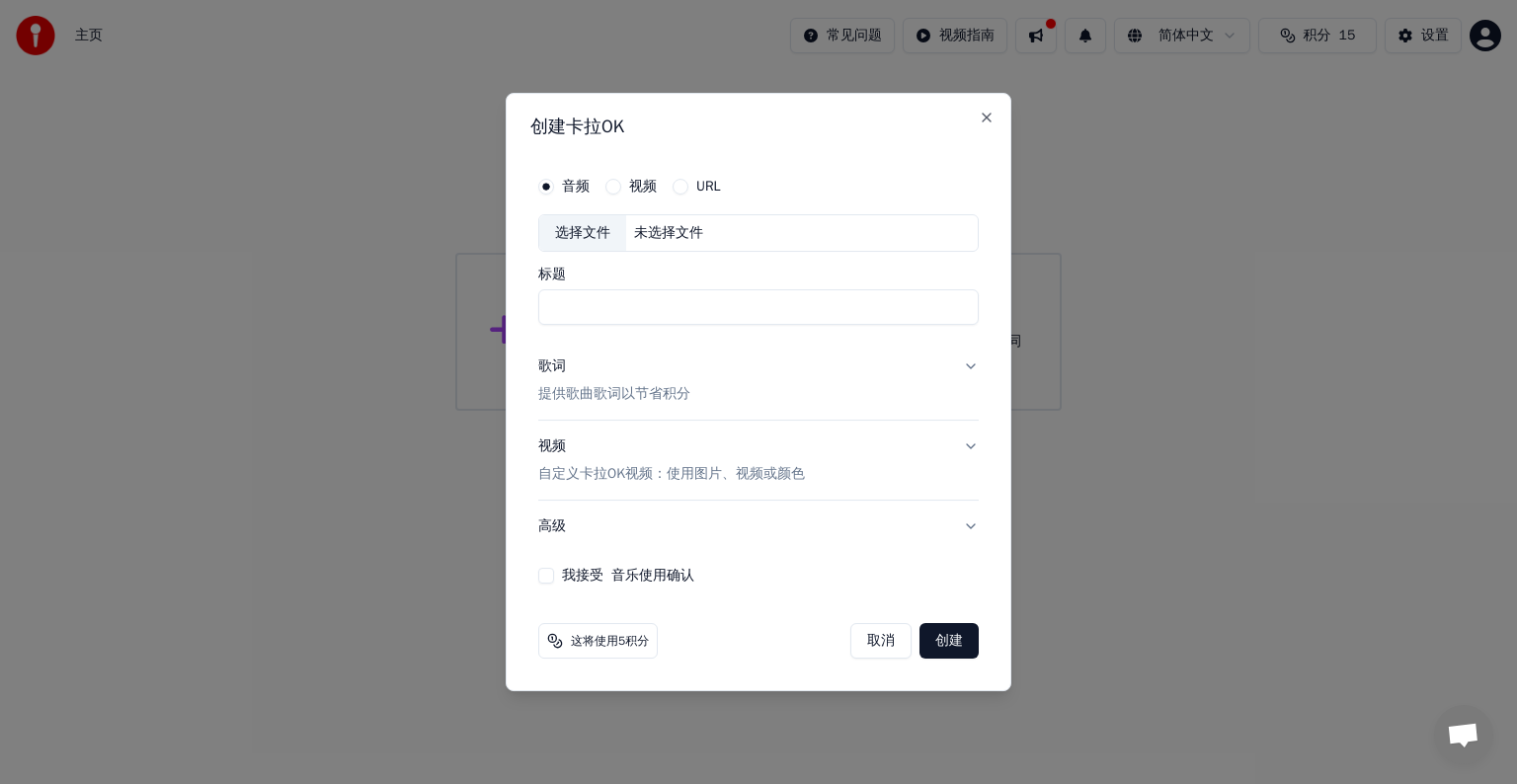 click on "未选择文件" at bounding box center [669, 233] 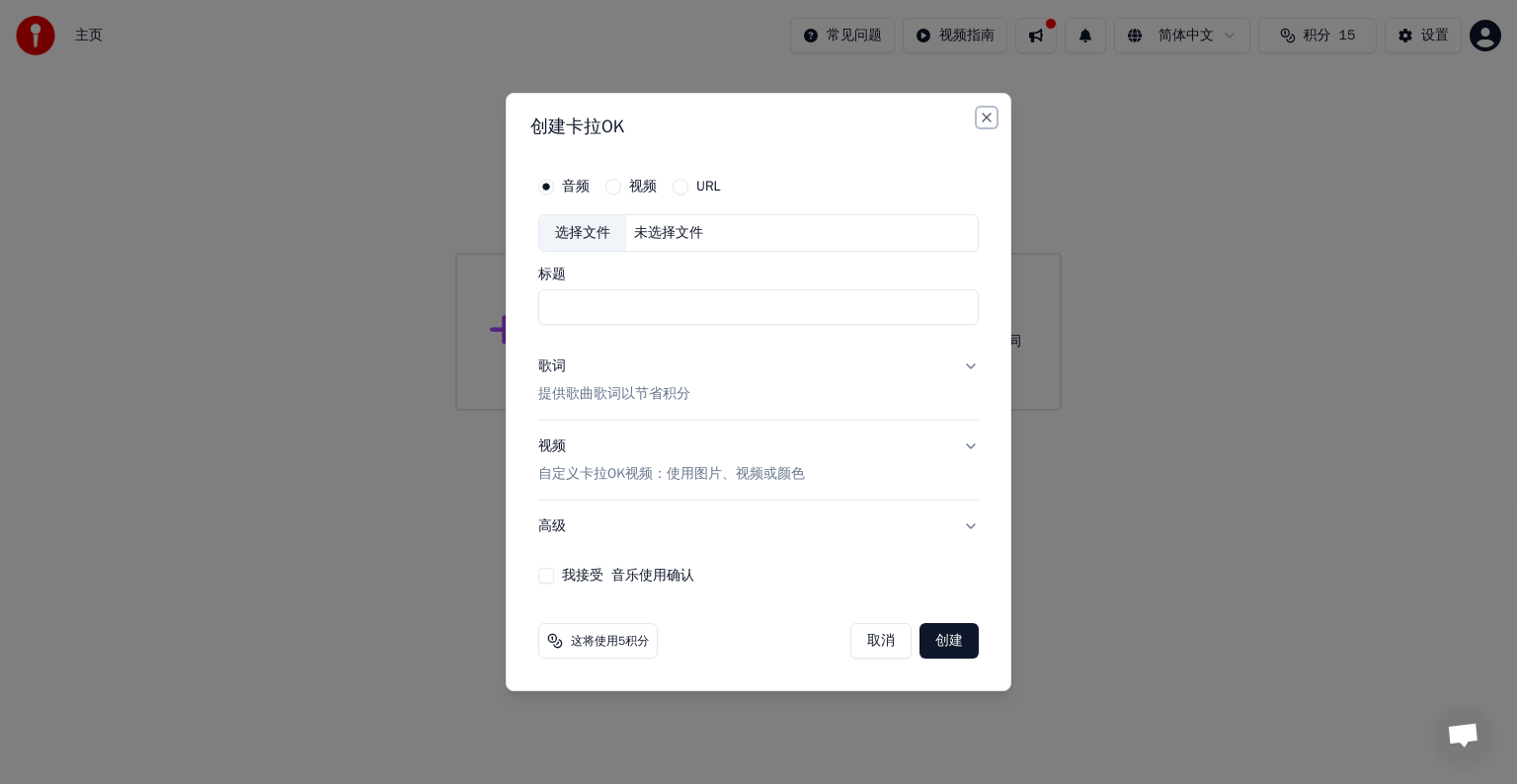 click on "Close" at bounding box center (987, 118) 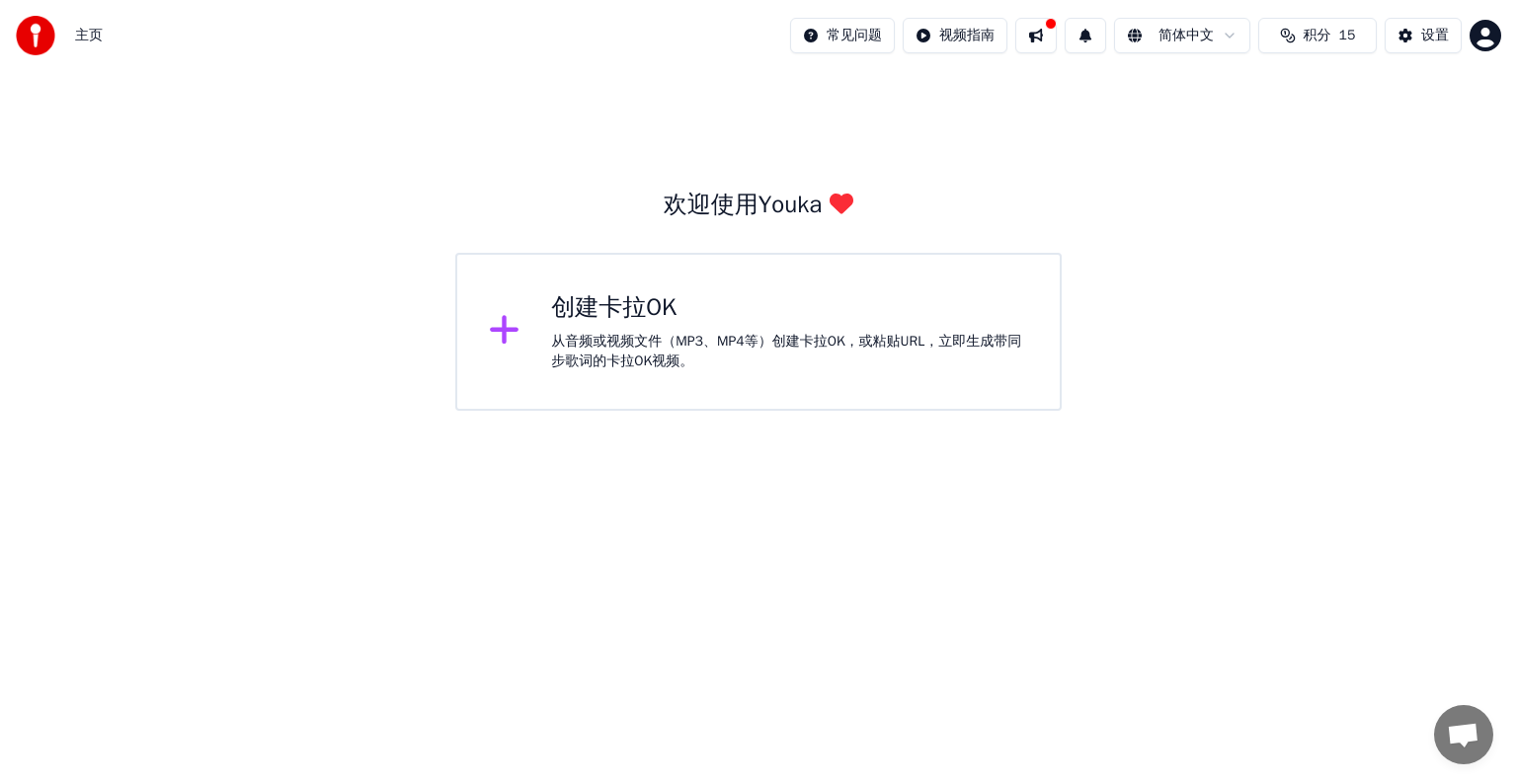 click on "主页 常见问题 视频指南 简体中文 积分 15 设置 欢迎使用Youka 创建卡拉OK 从音频或视频文件（MP3、MP4等）创建卡拉OK，或粘贴URL，立即生成带同步歌词的卡拉OK视频。" at bounding box center [758, 205] 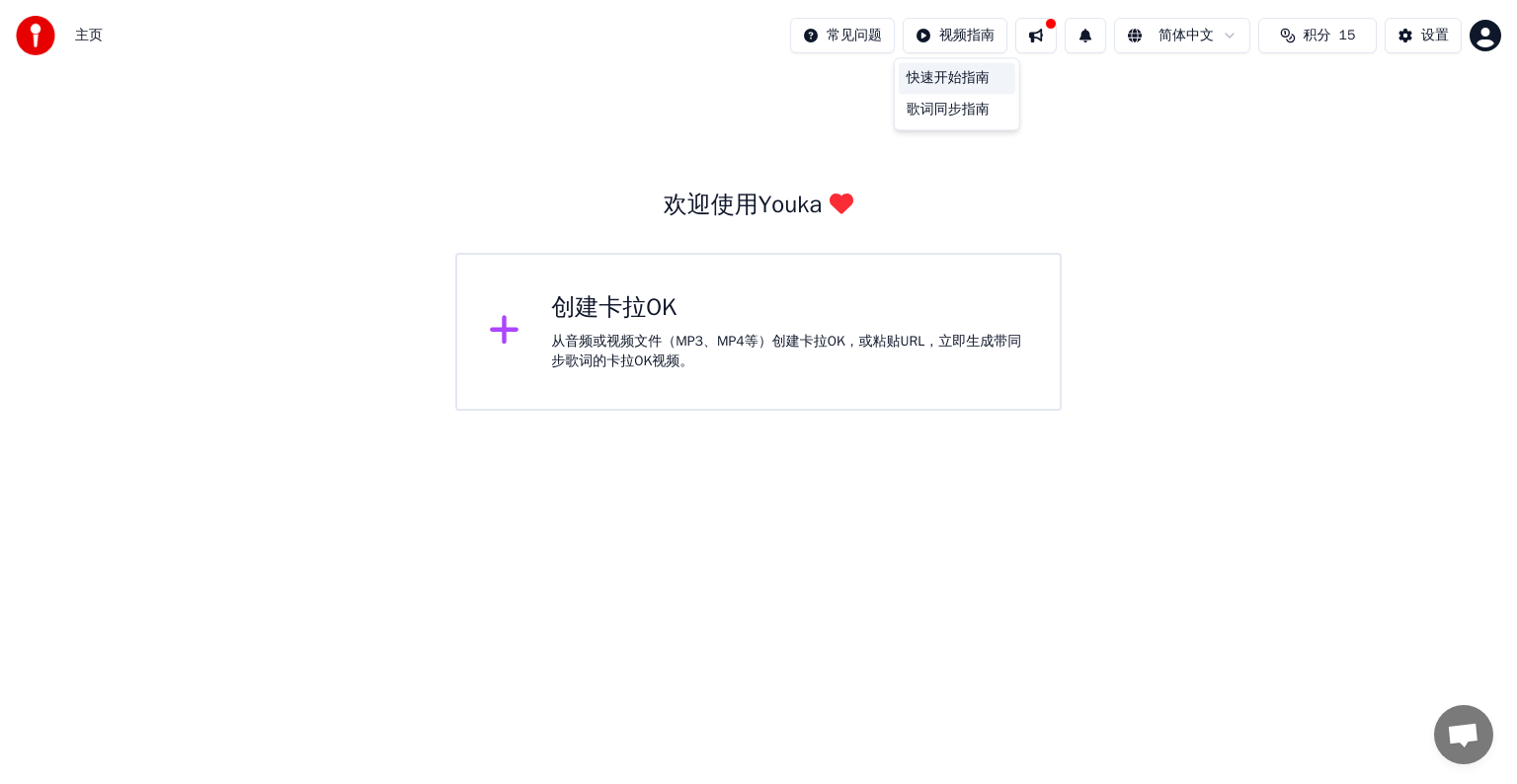 click on "快速开始指南" at bounding box center (957, 78) 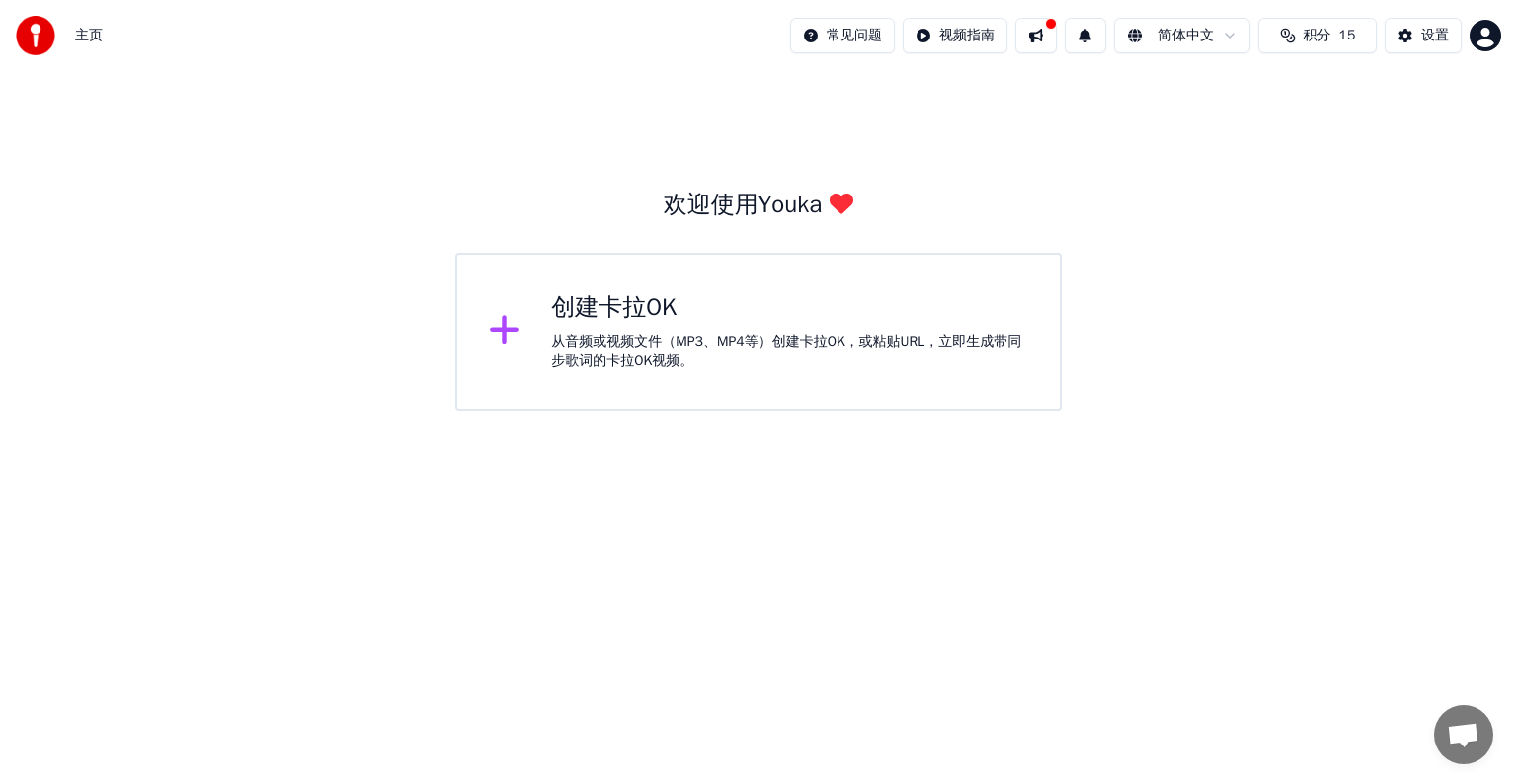 click on "从音频或视频文件（MP3、MP4等）创建卡拉OK，或粘贴URL，立即生成带同步歌词的卡拉OK视频。" at bounding box center [789, 352] 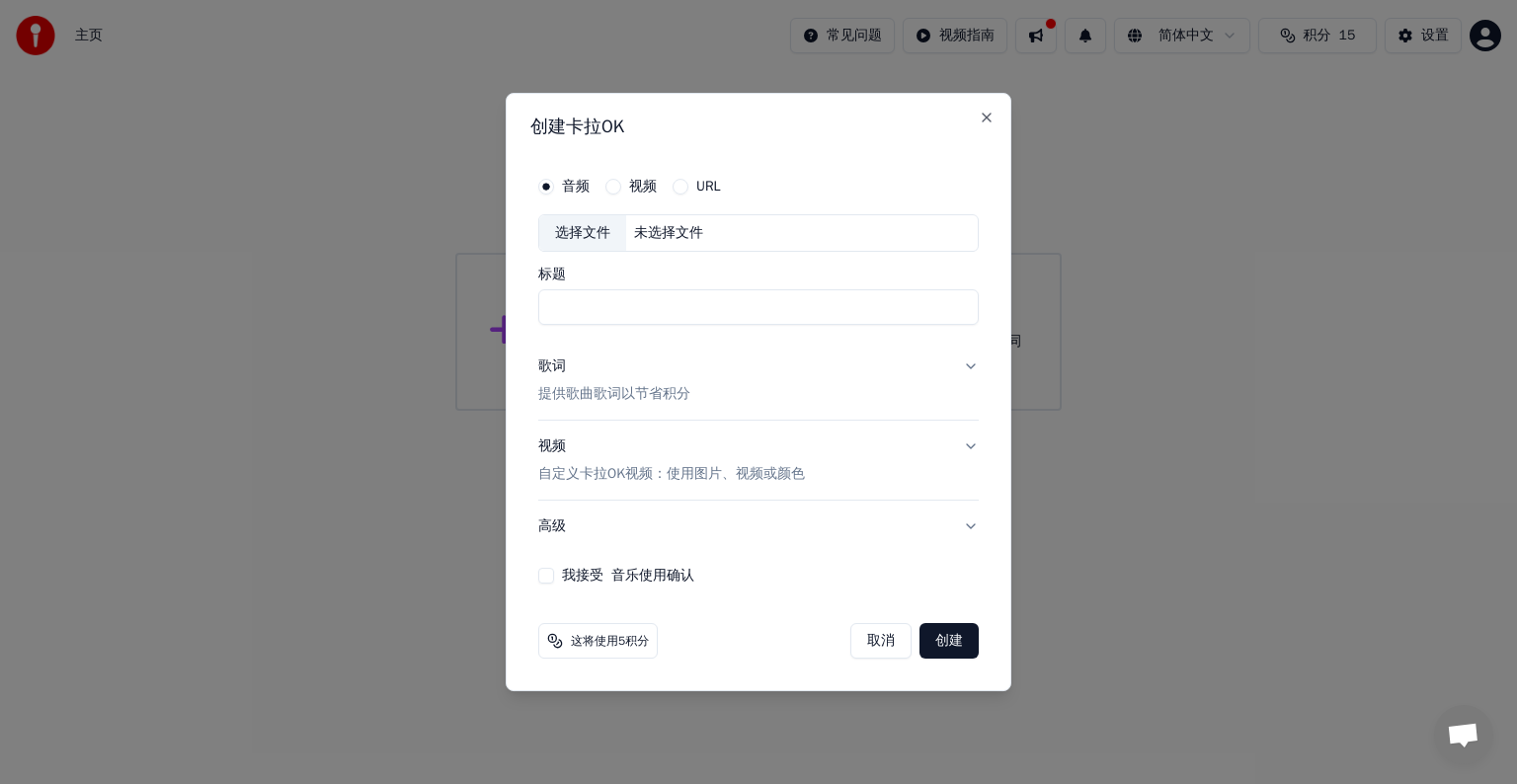 click on "URL" at bounding box center (680, 187) 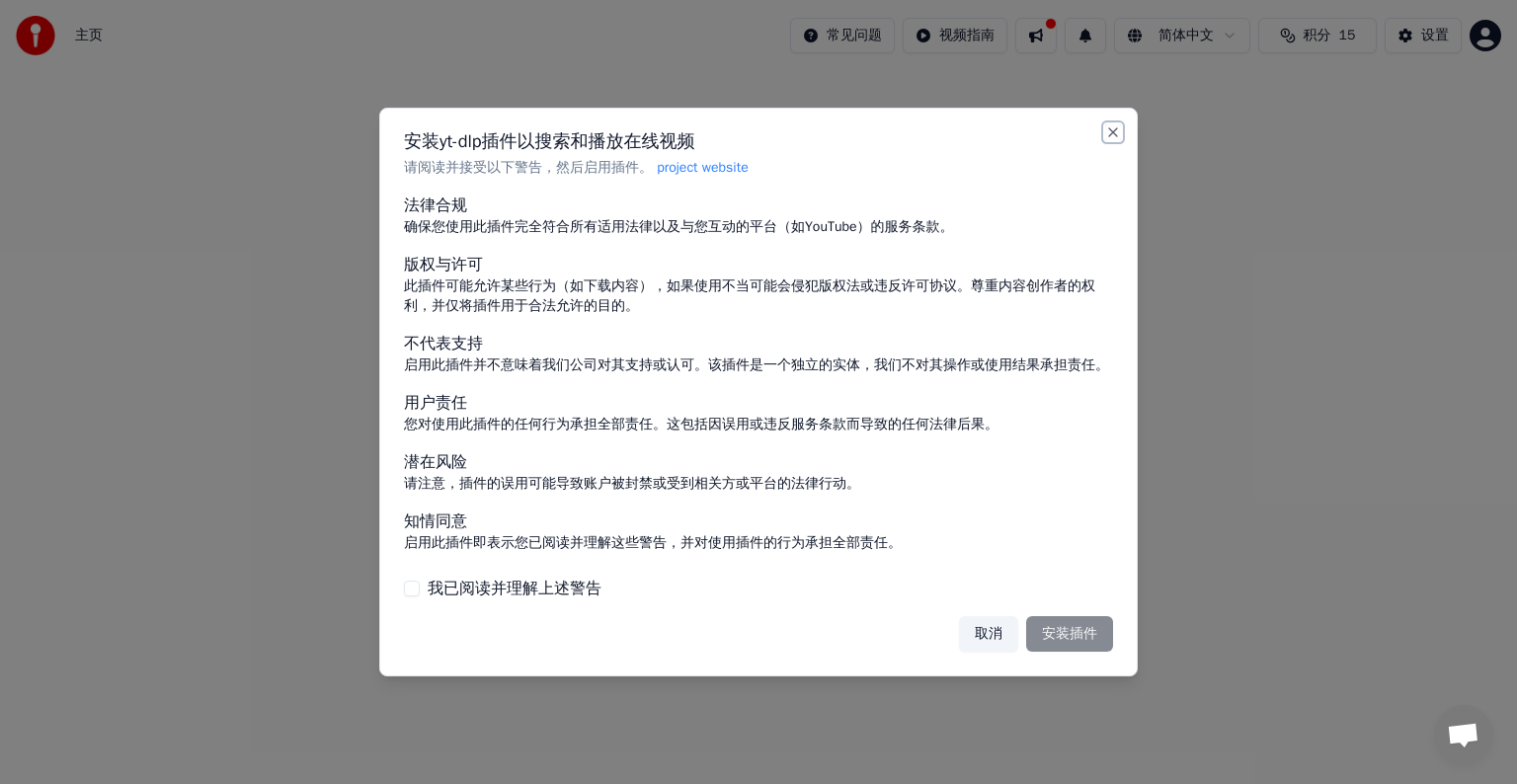 click on "Close" at bounding box center (1113, 132) 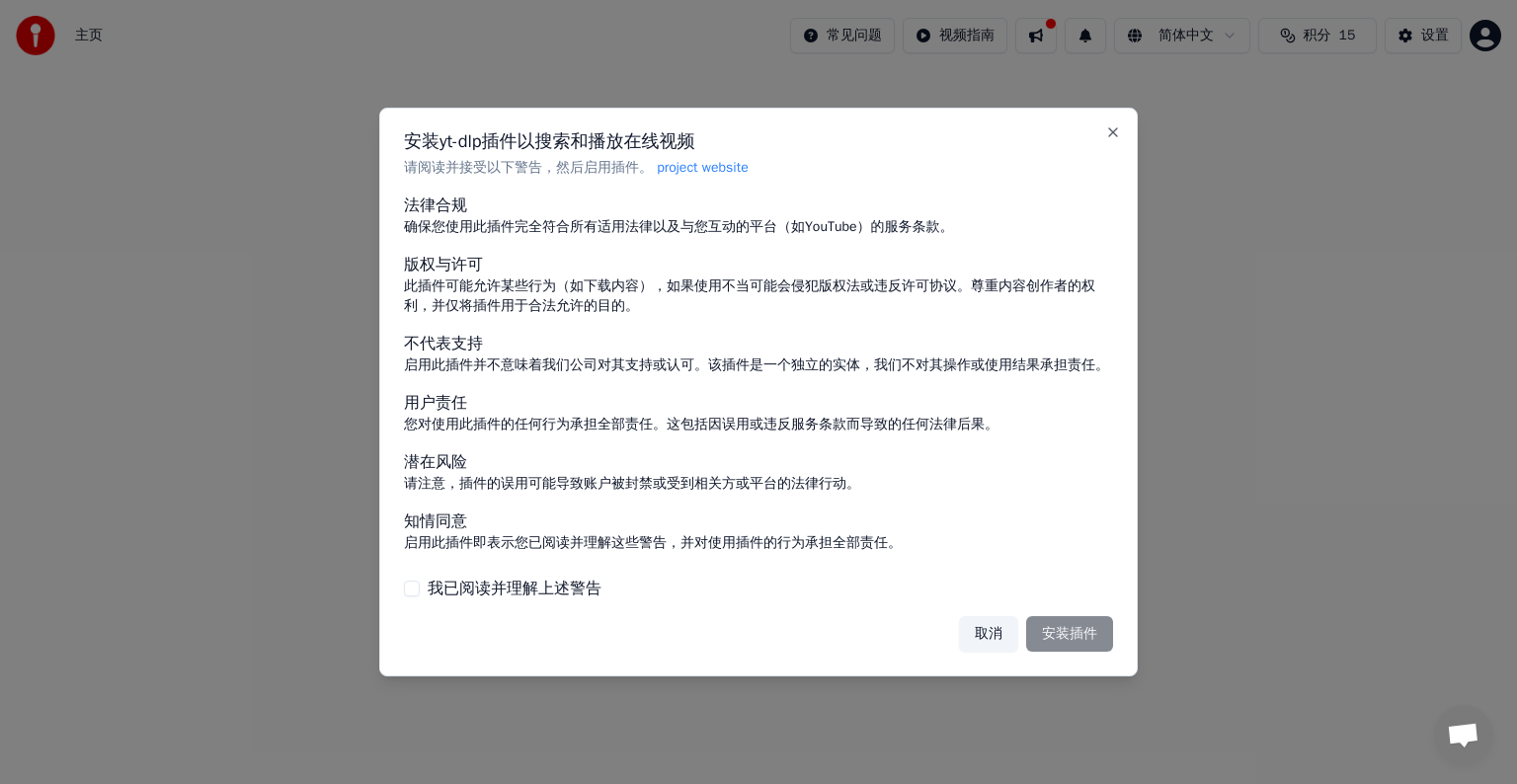 click on "取消" at bounding box center (989, 634) 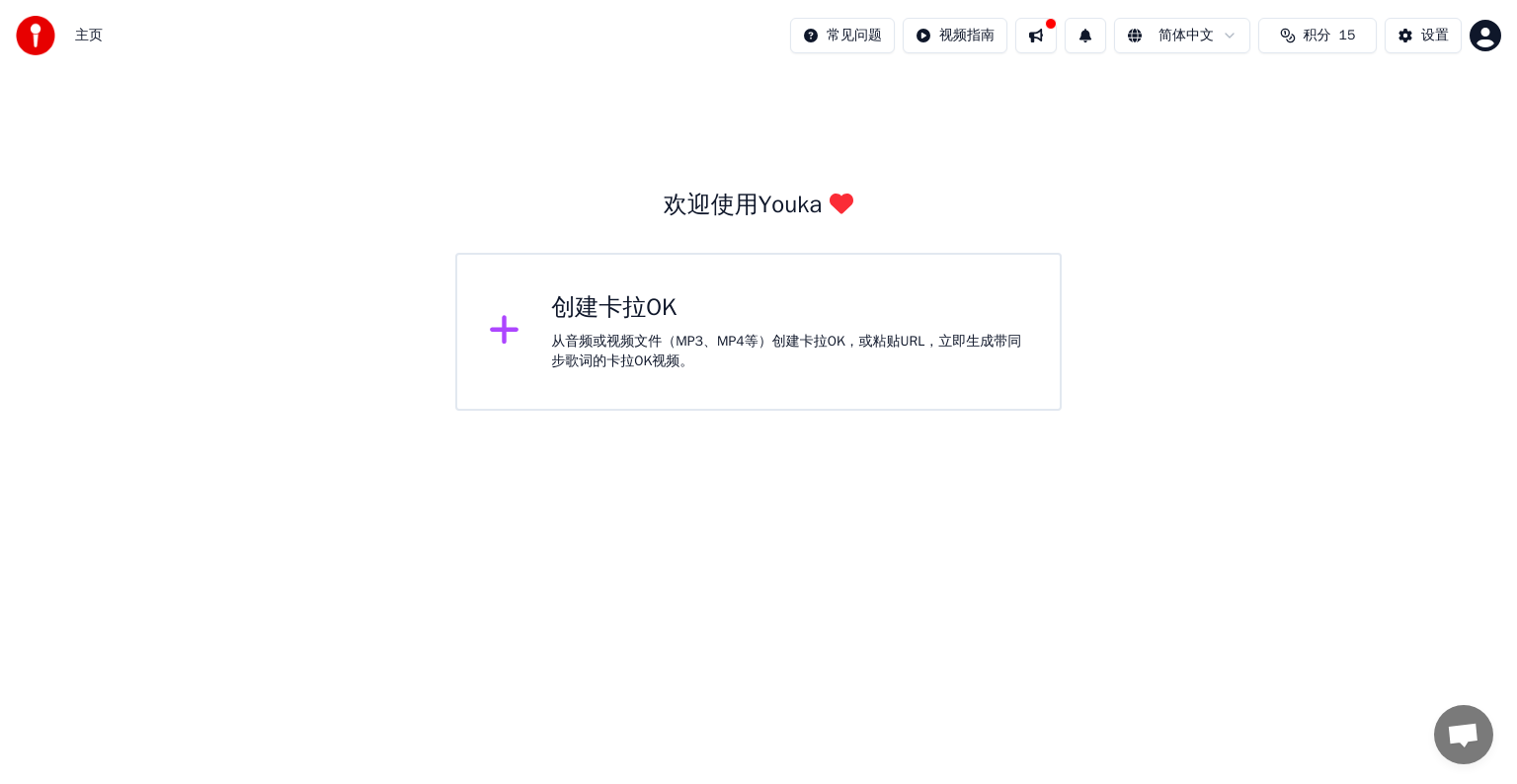click 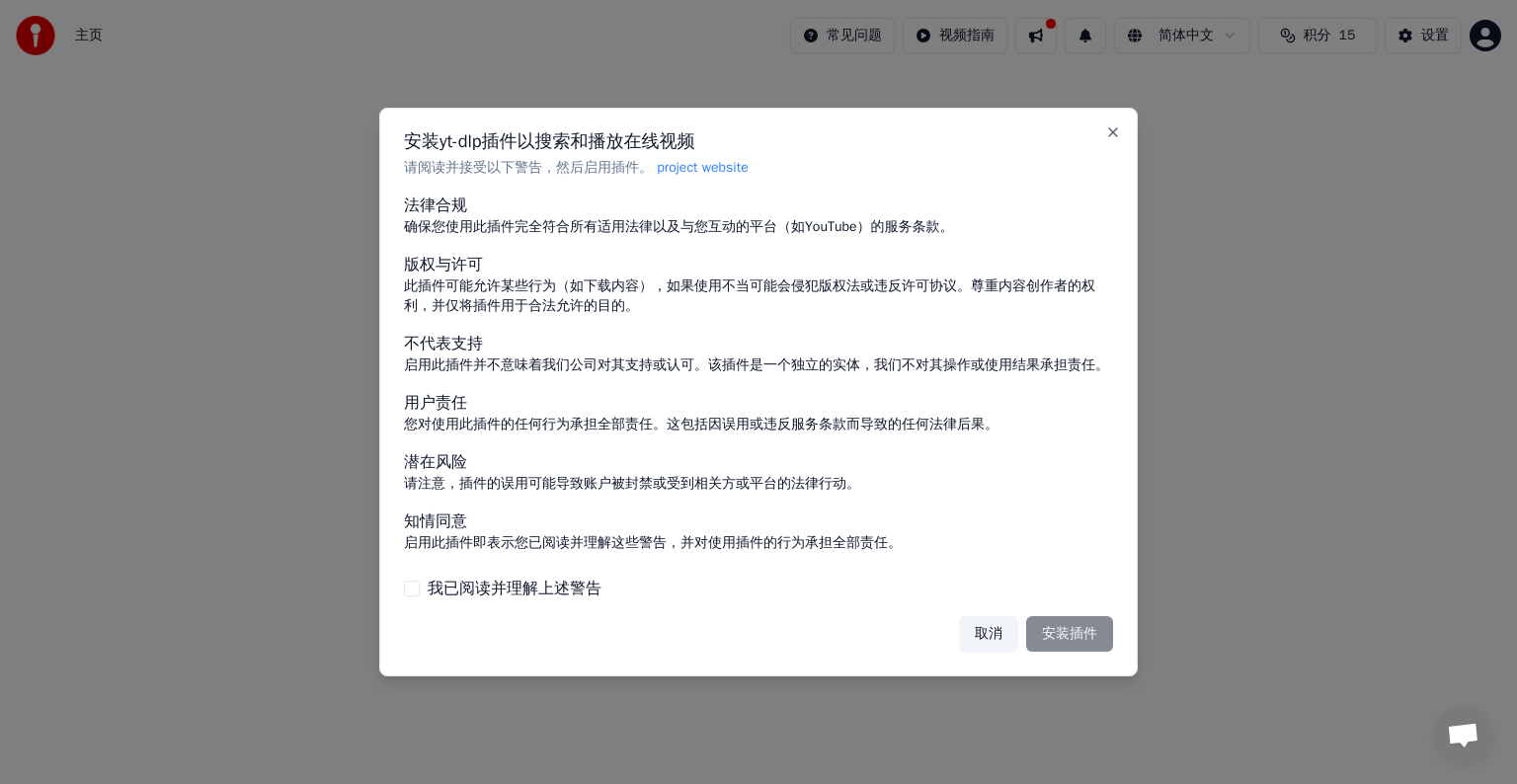 click on "取消" at bounding box center [989, 634] 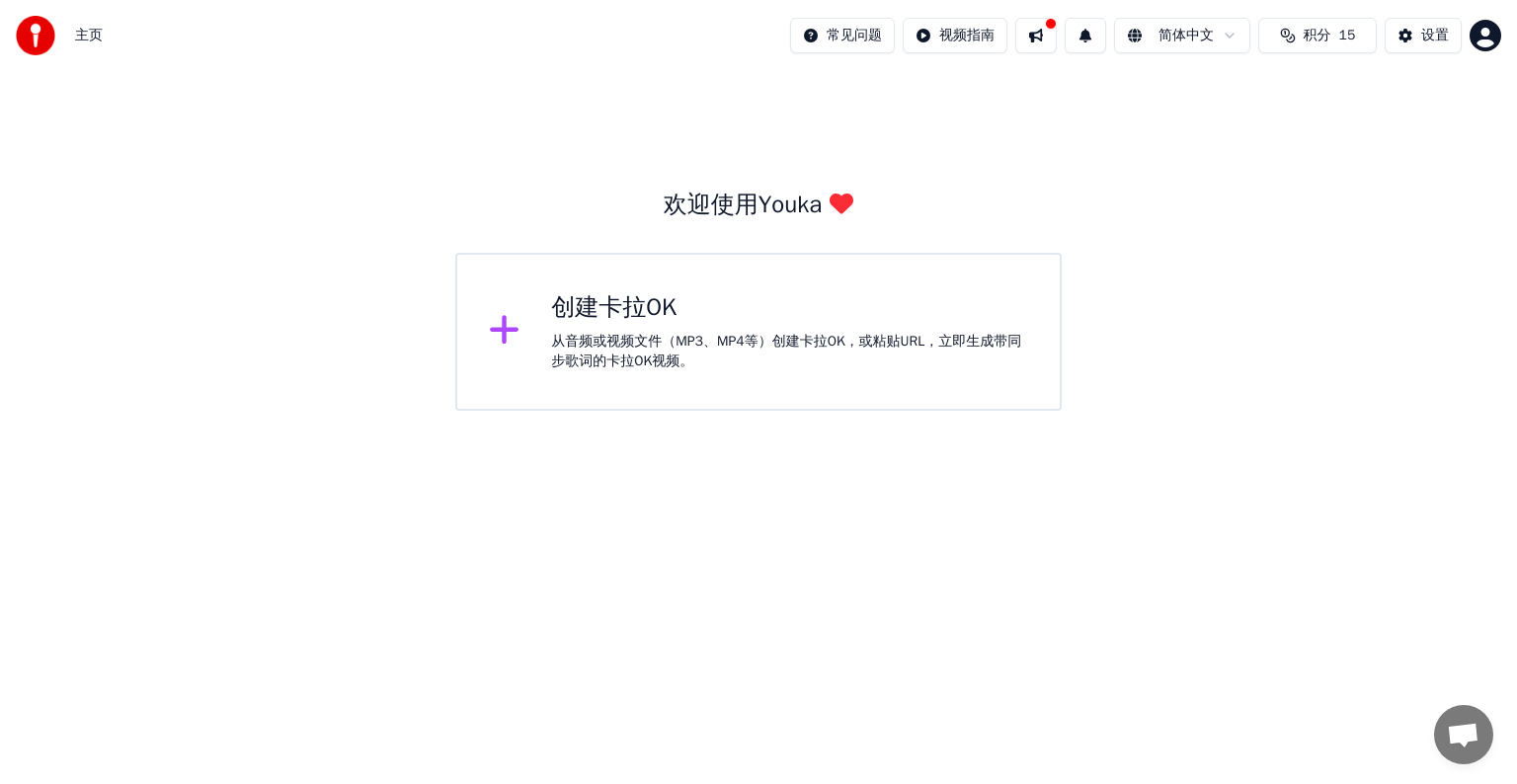 click on "从音频或视频文件（MP3、MP4等）创建卡拉OK，或粘贴URL，立即生成带同步歌词的卡拉OK视频。" at bounding box center [789, 352] 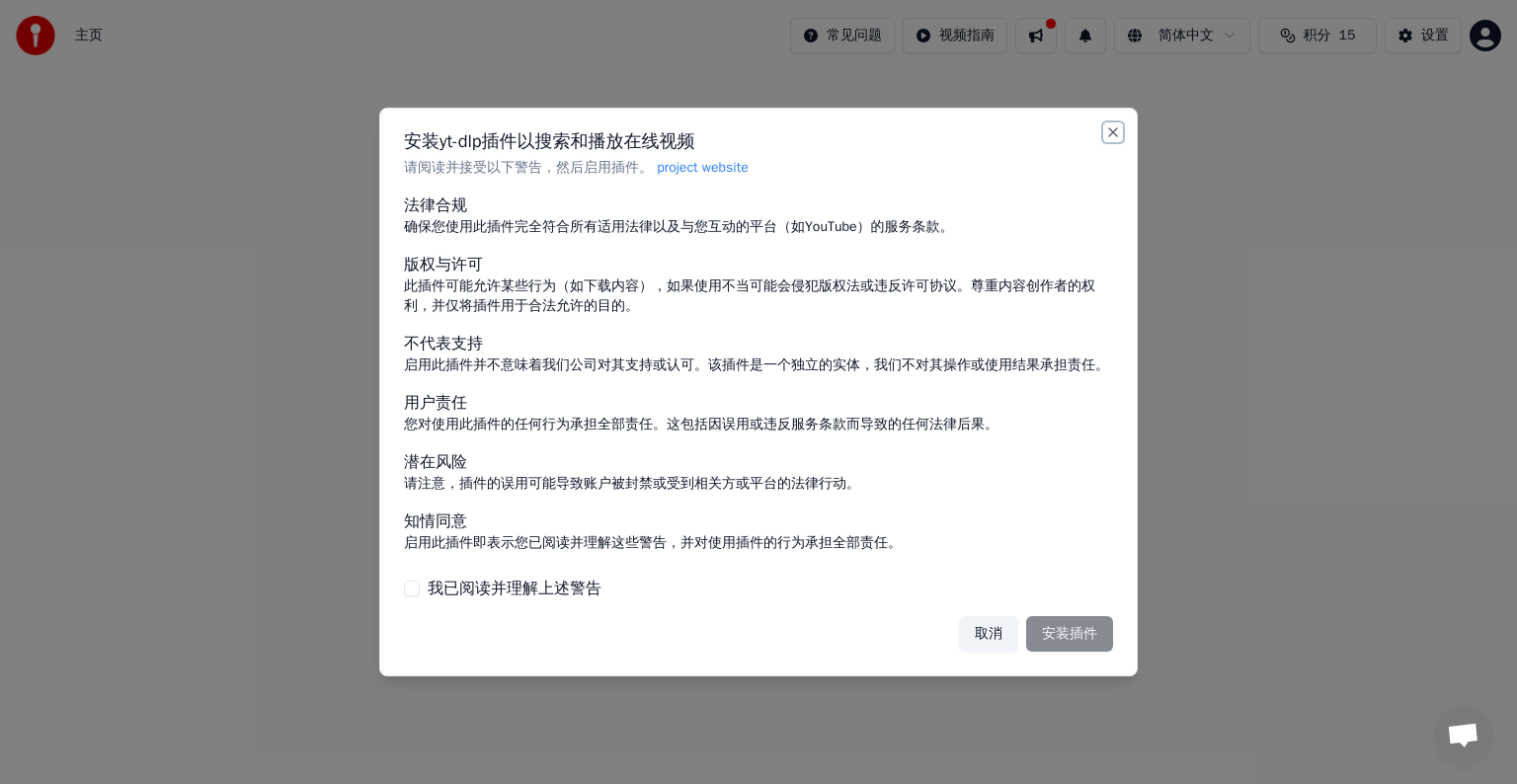 click on "Close" at bounding box center (1113, 132) 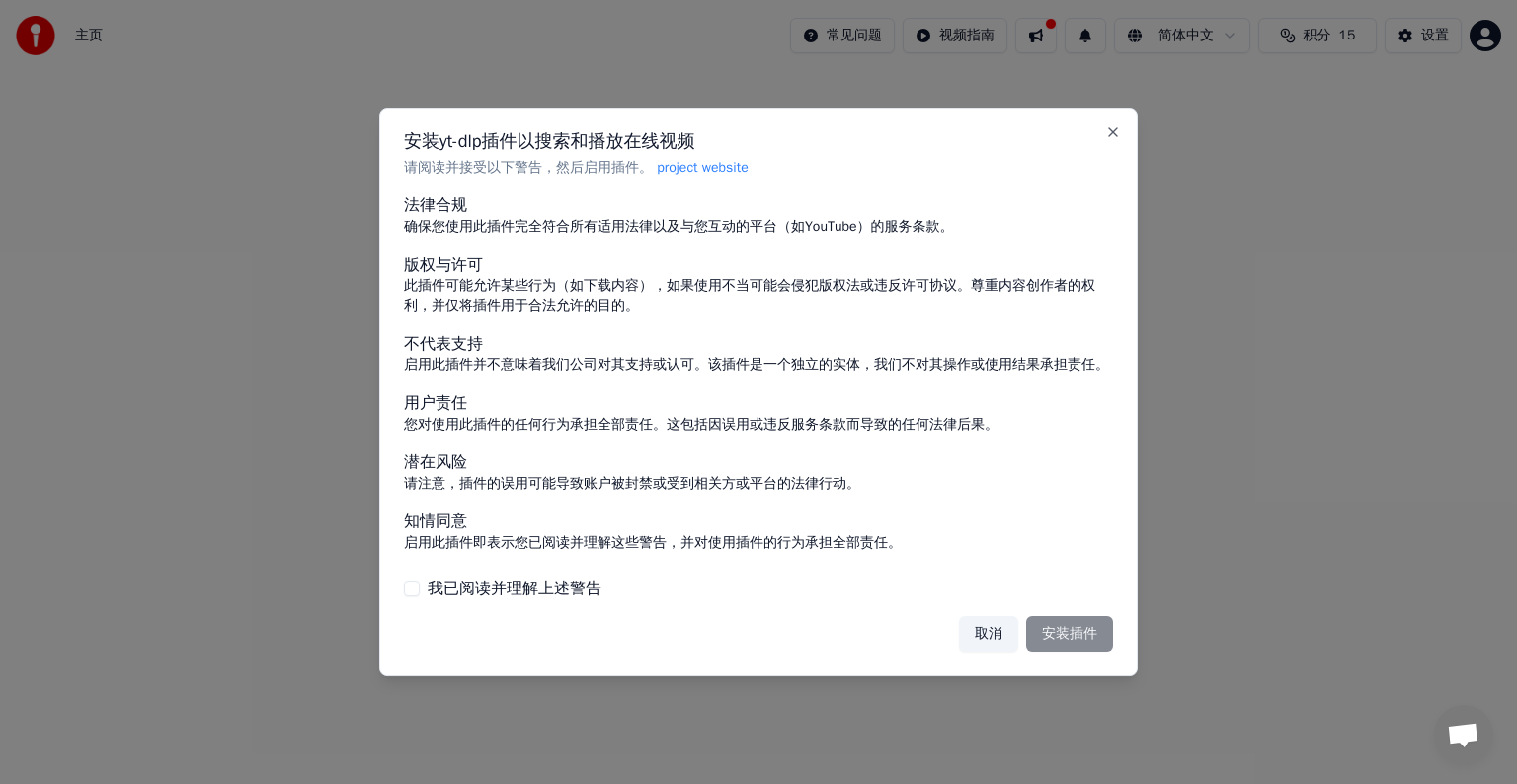 click on "我已阅读并理解上述警告" at bounding box center [758, 588] 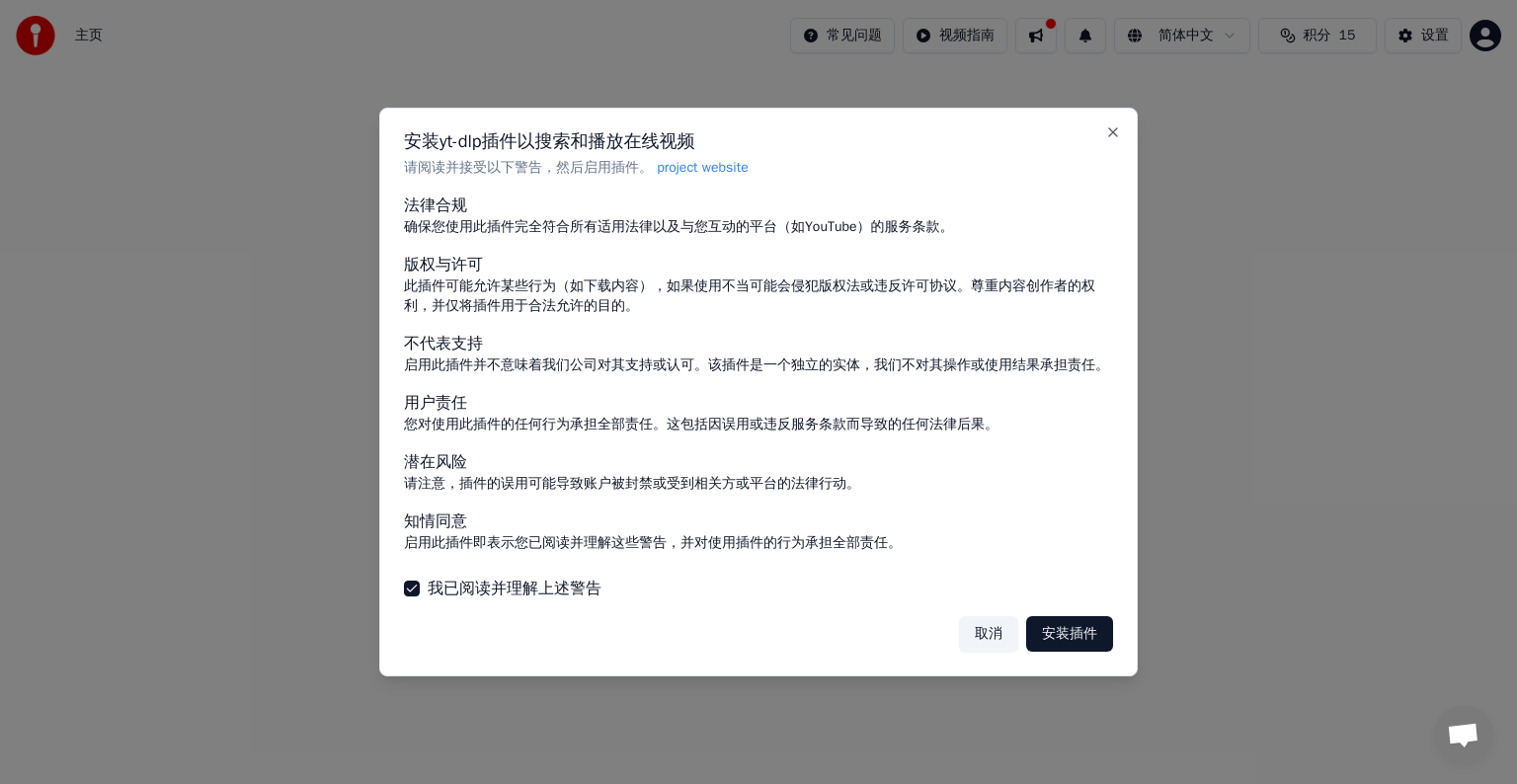 click on "取消" at bounding box center [989, 634] 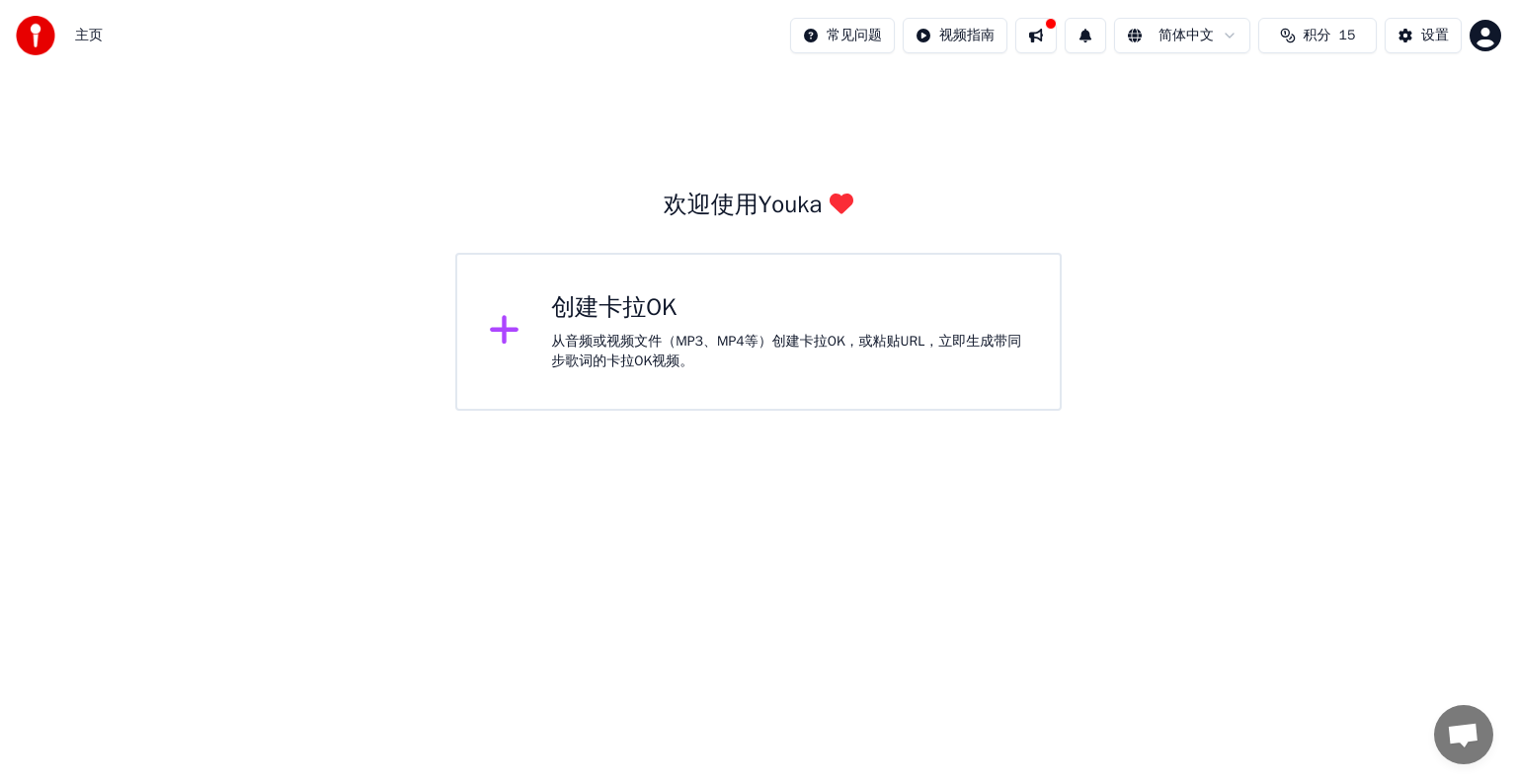 click on "创建卡拉OK 从音频或视频文件（MP3、MP4等）创建卡拉OK，或粘贴URL，立即生成带同步歌词的卡拉OK视频。" at bounding box center (758, 332) 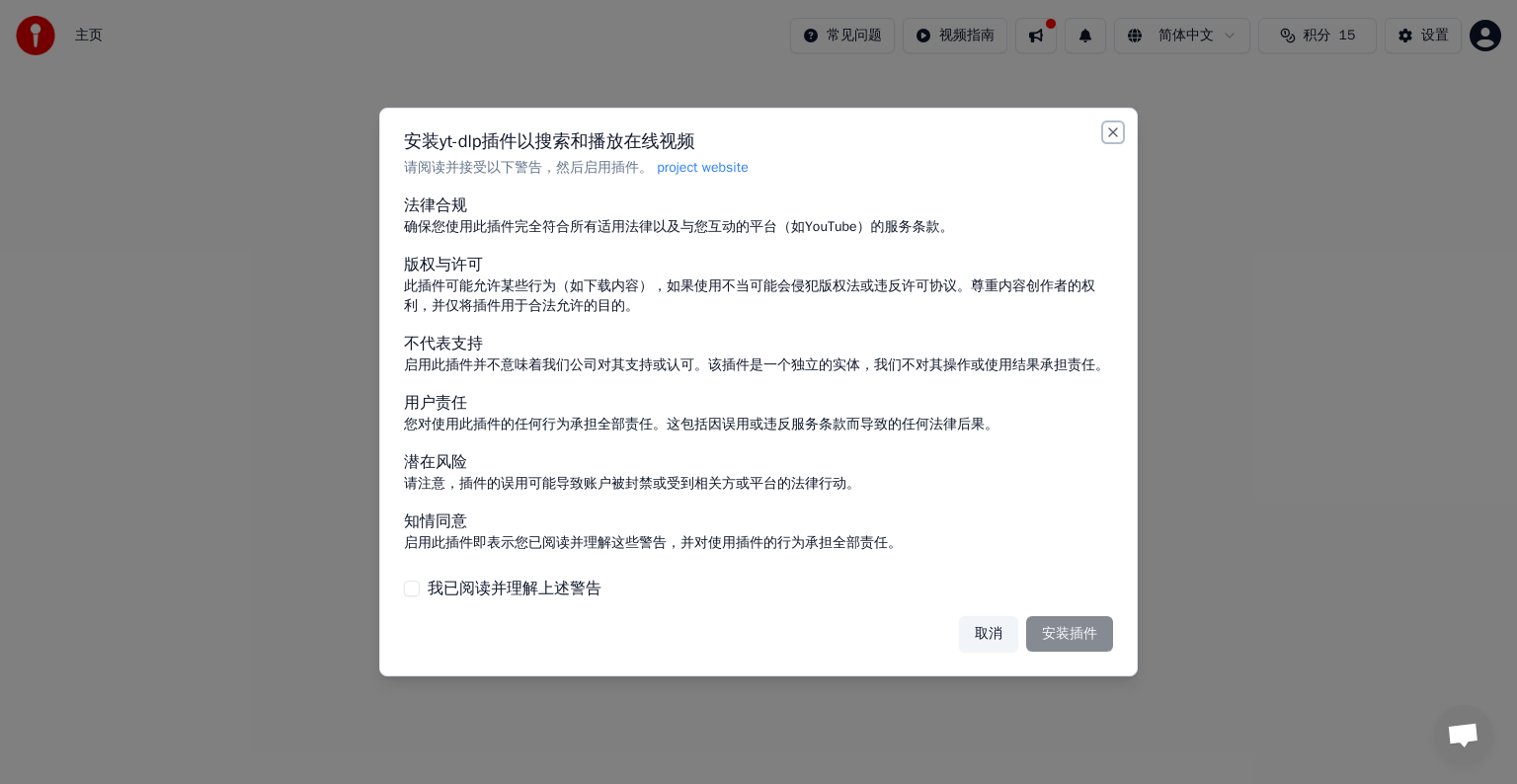 click on "Close" at bounding box center (1113, 132) 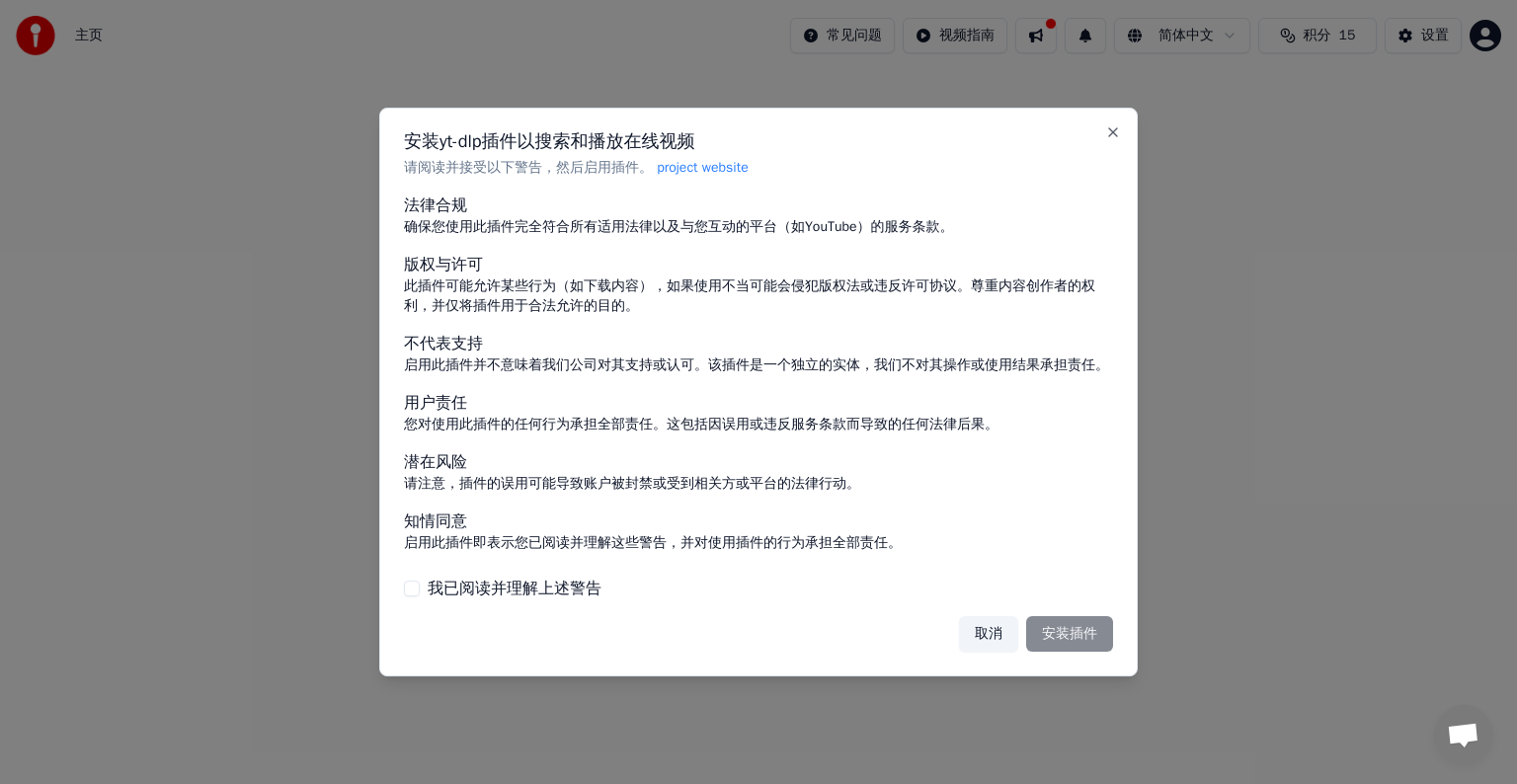 click on "取消" at bounding box center (989, 634) 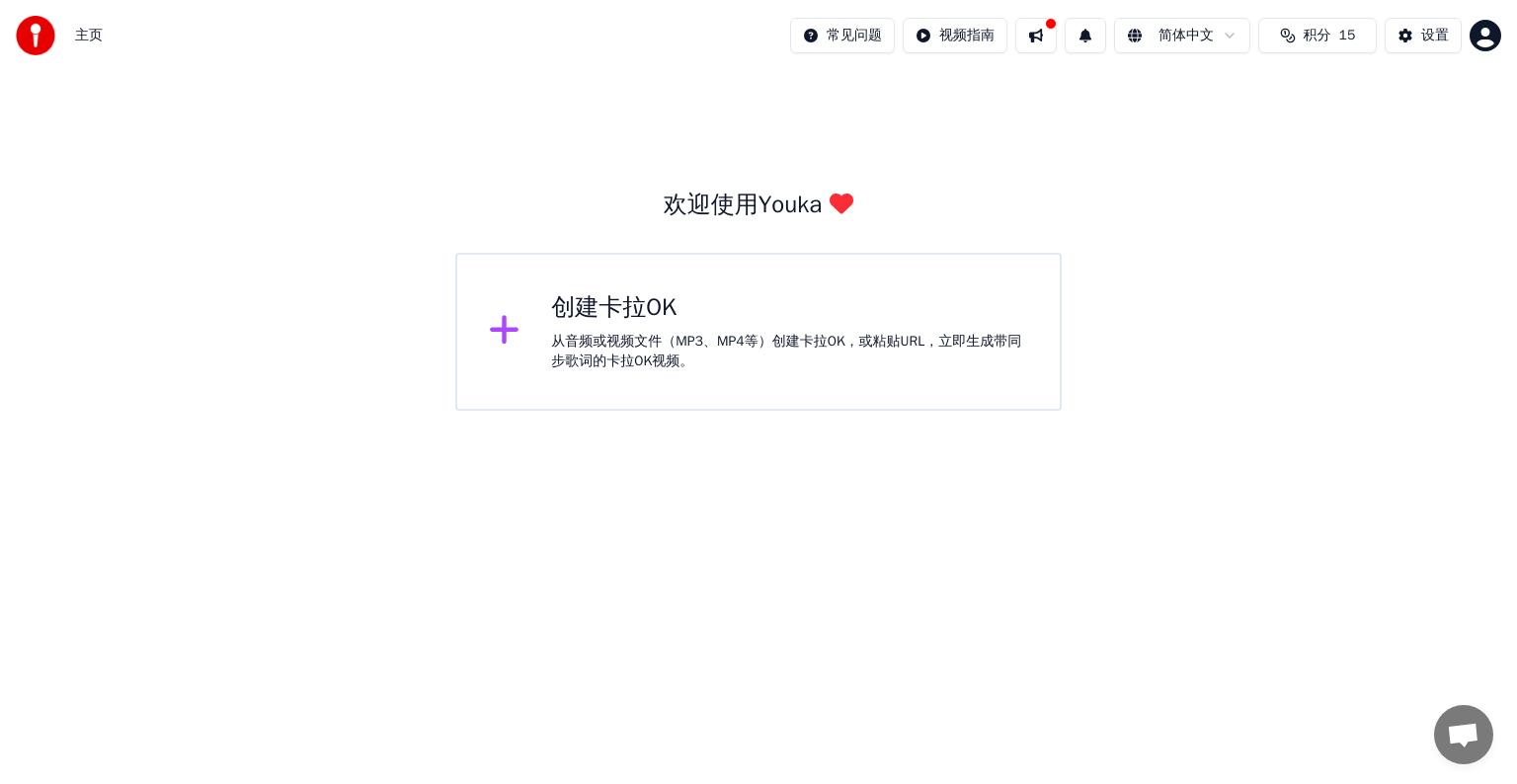 click on "从音频或视频文件（MP3、MP4等）创建卡拉OK，或粘贴URL，立即生成带同步歌词的卡拉OK视频。" at bounding box center [789, 352] 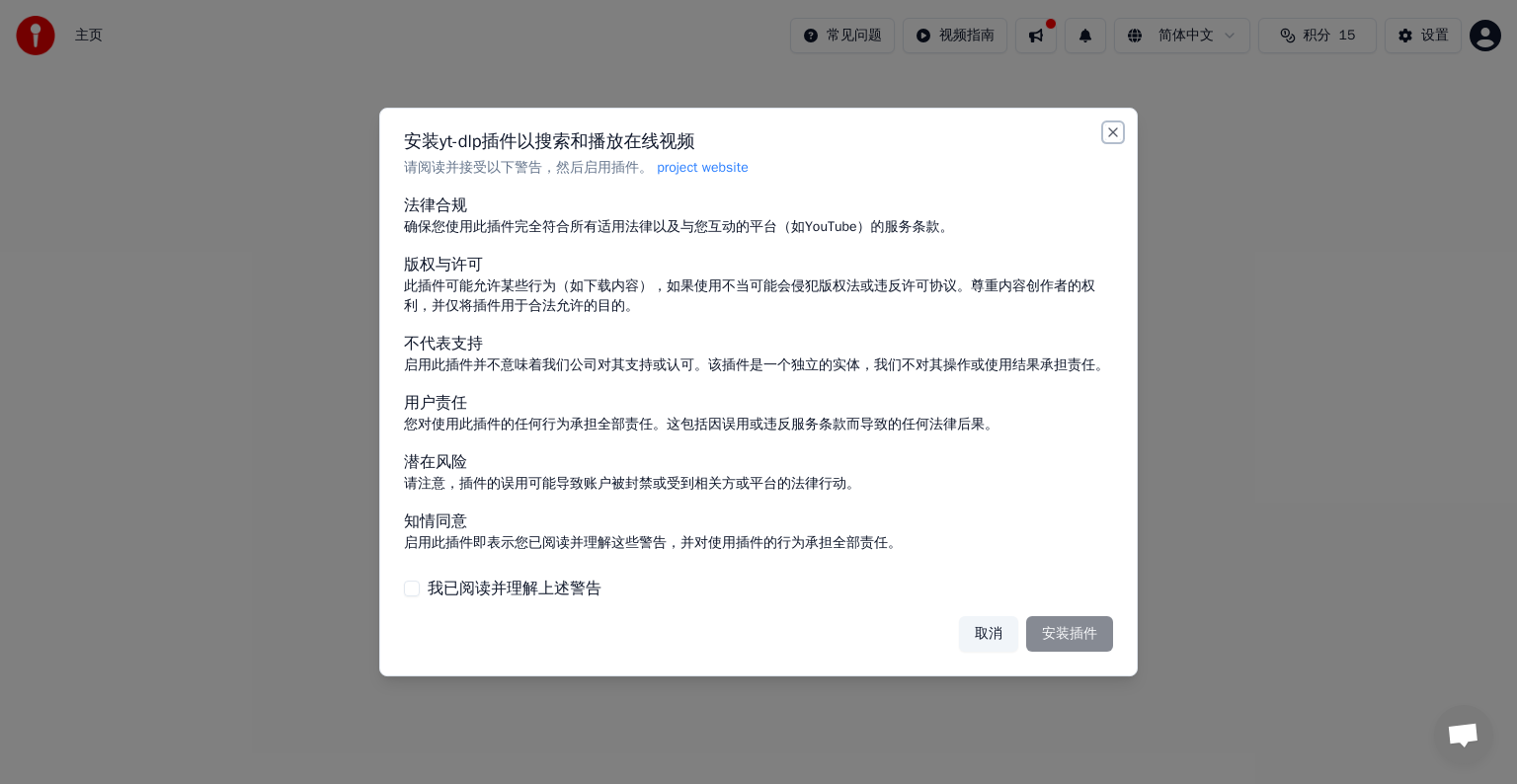 click on "Close" at bounding box center (1113, 132) 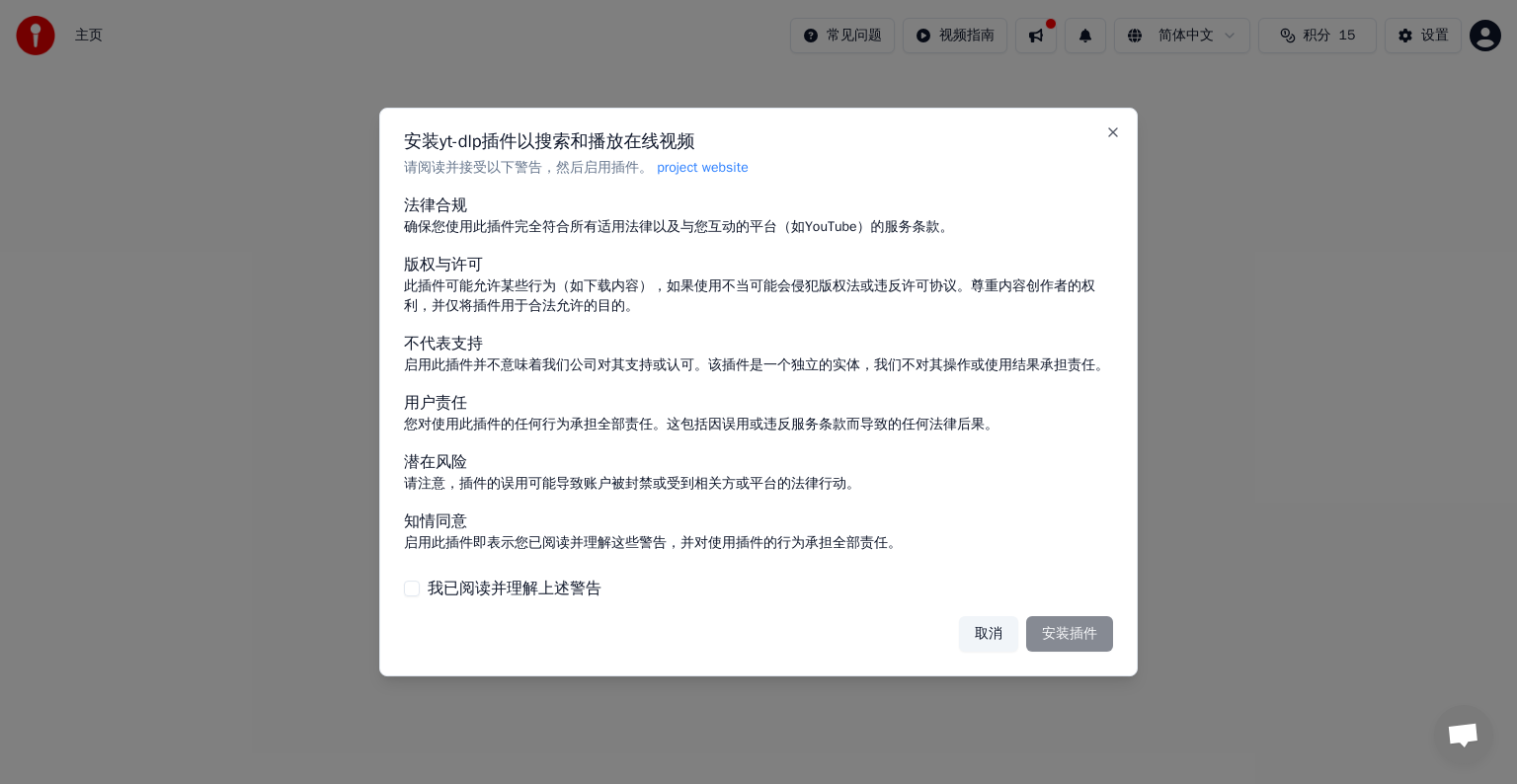 click on "取消" at bounding box center [989, 634] 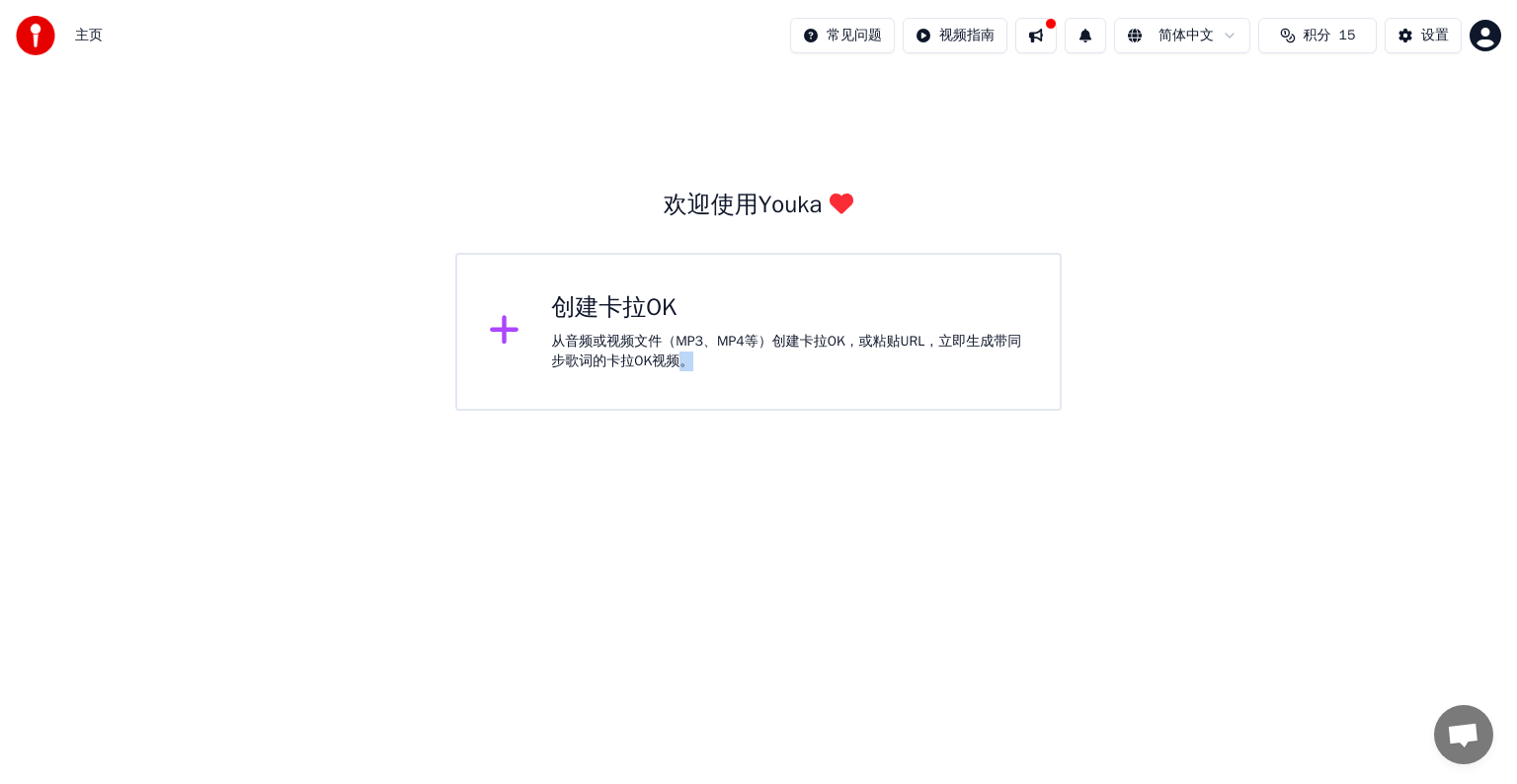 click at bounding box center [36, 36] 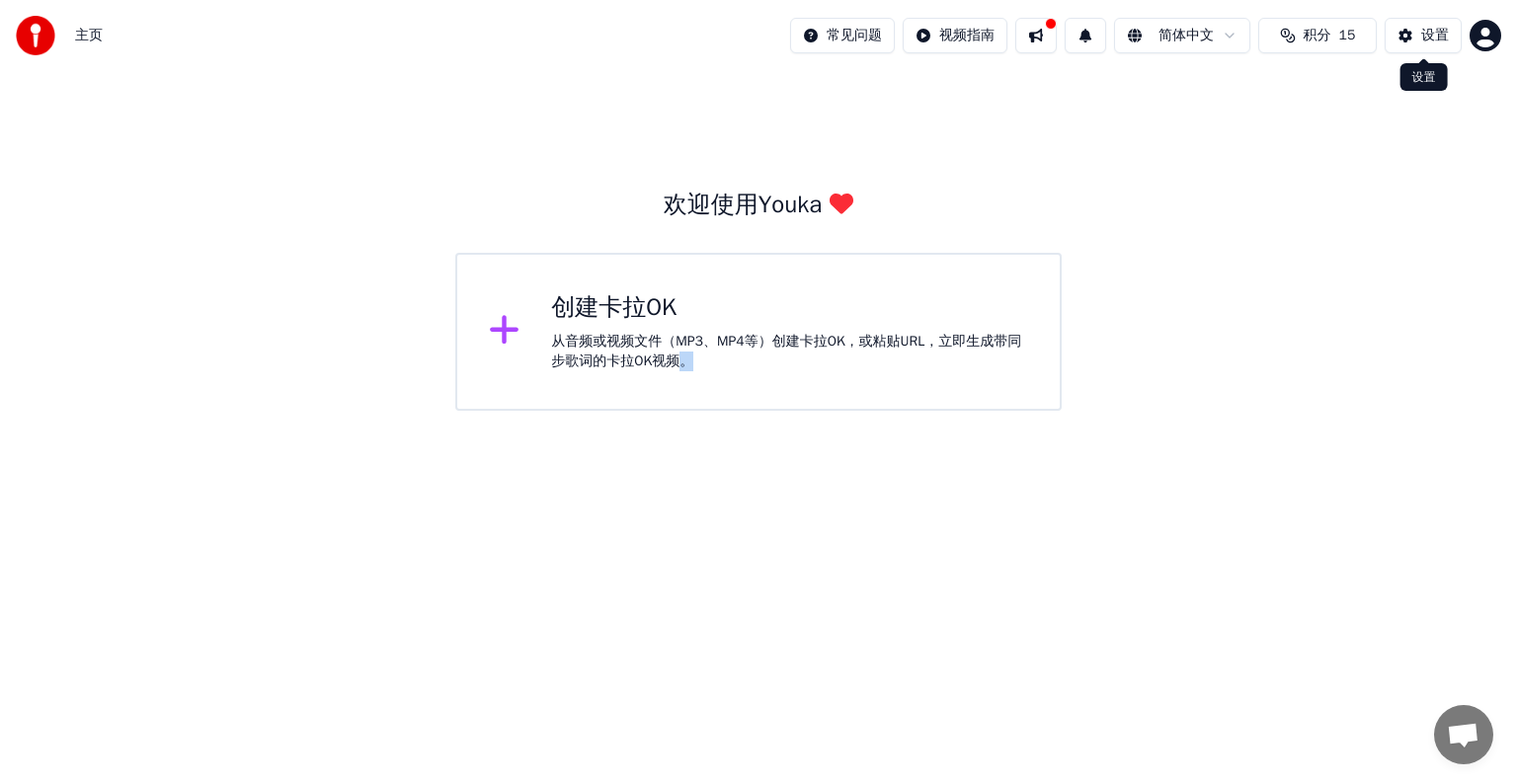 click on "设置" at bounding box center (1423, 36) 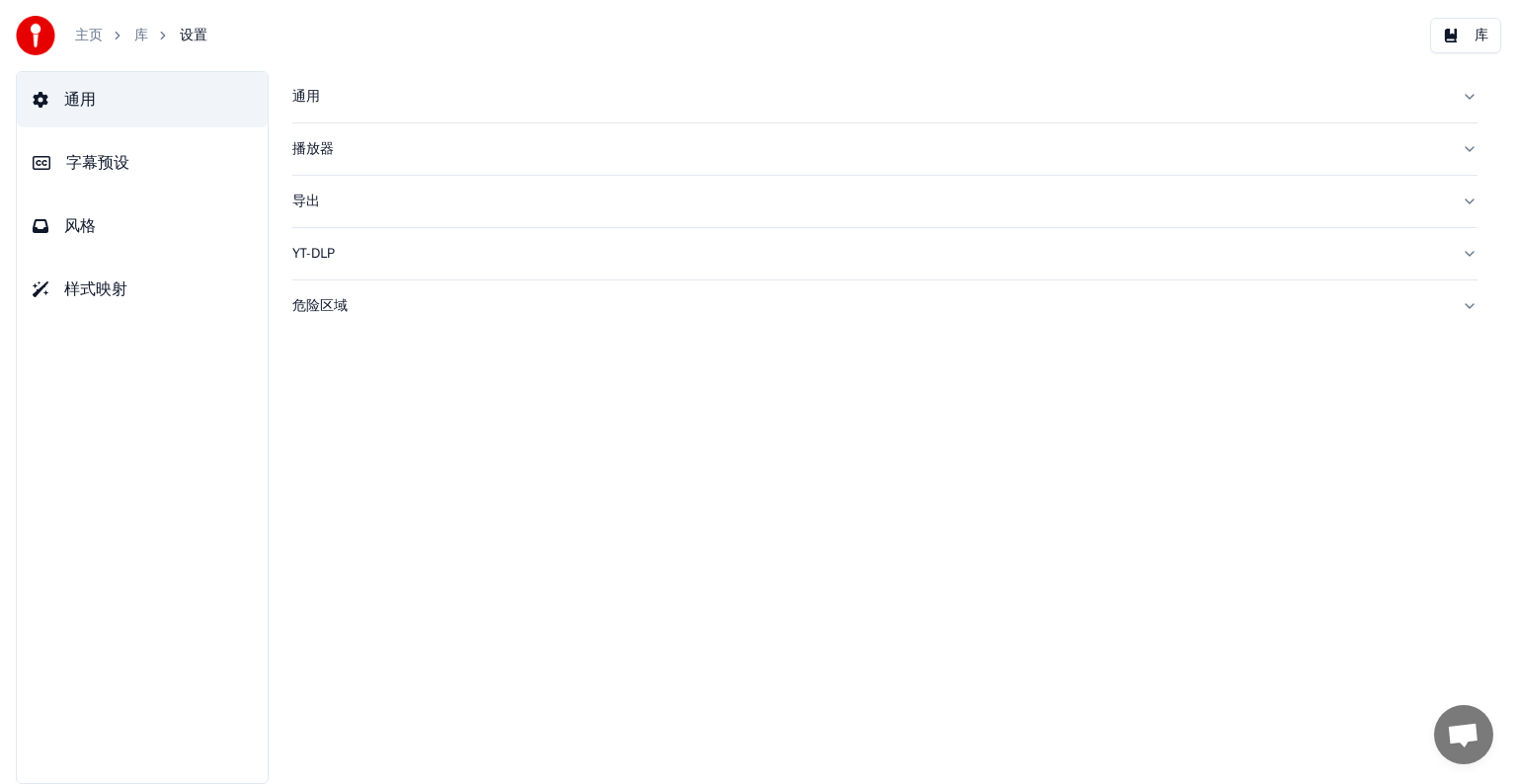 click on "通用" at bounding box center [80, 100] 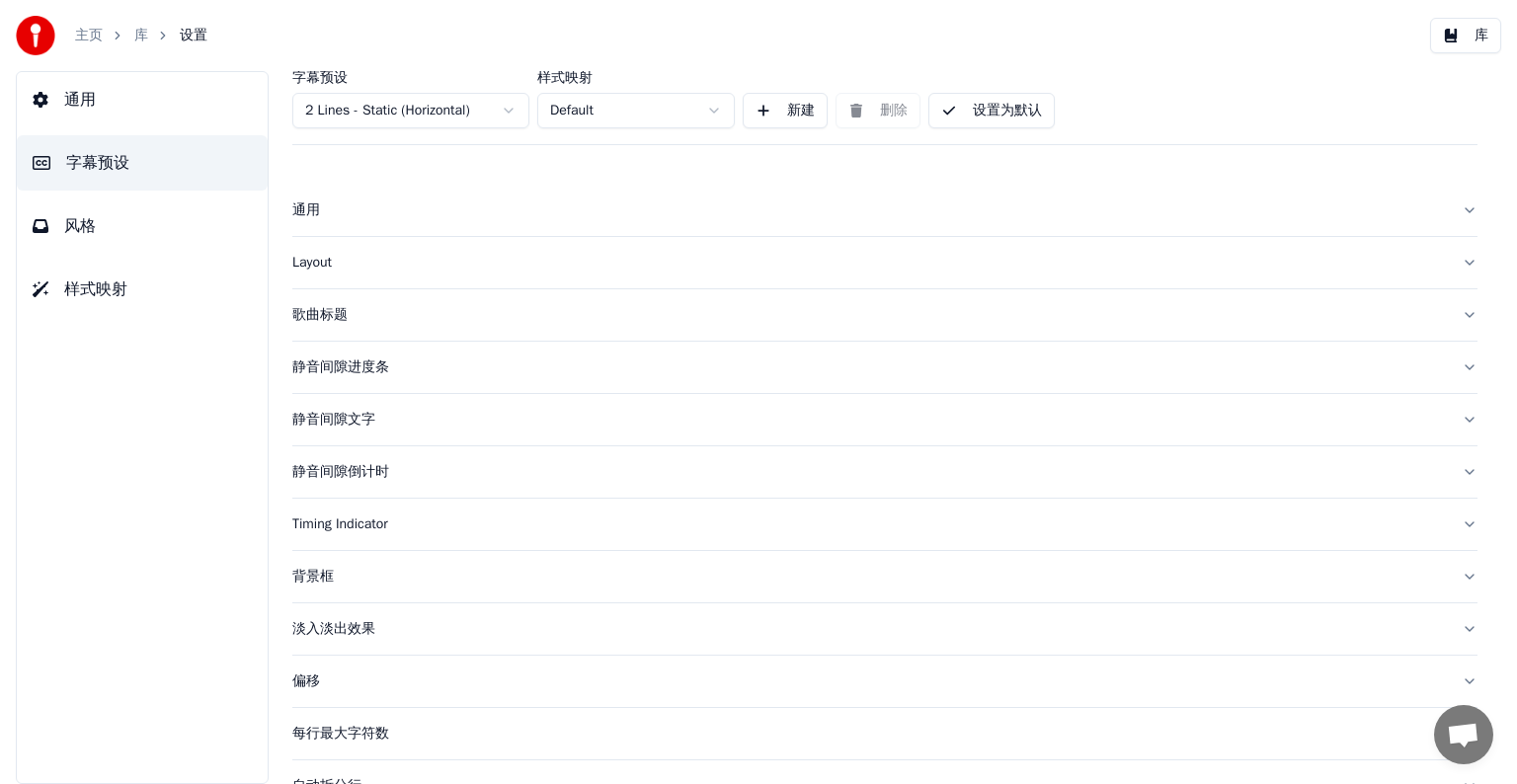 click on "风格" at bounding box center (142, 226) 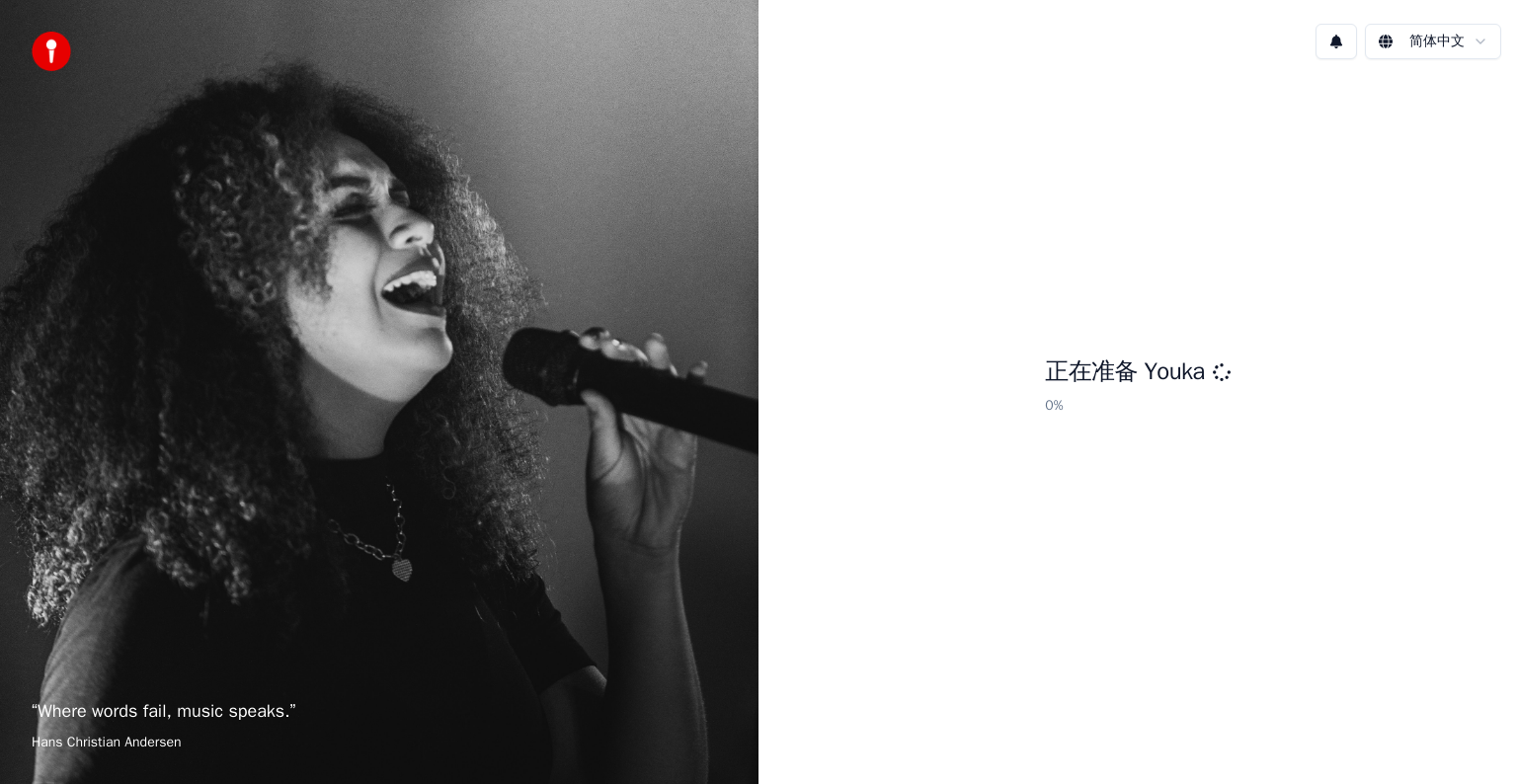scroll, scrollTop: 0, scrollLeft: 0, axis: both 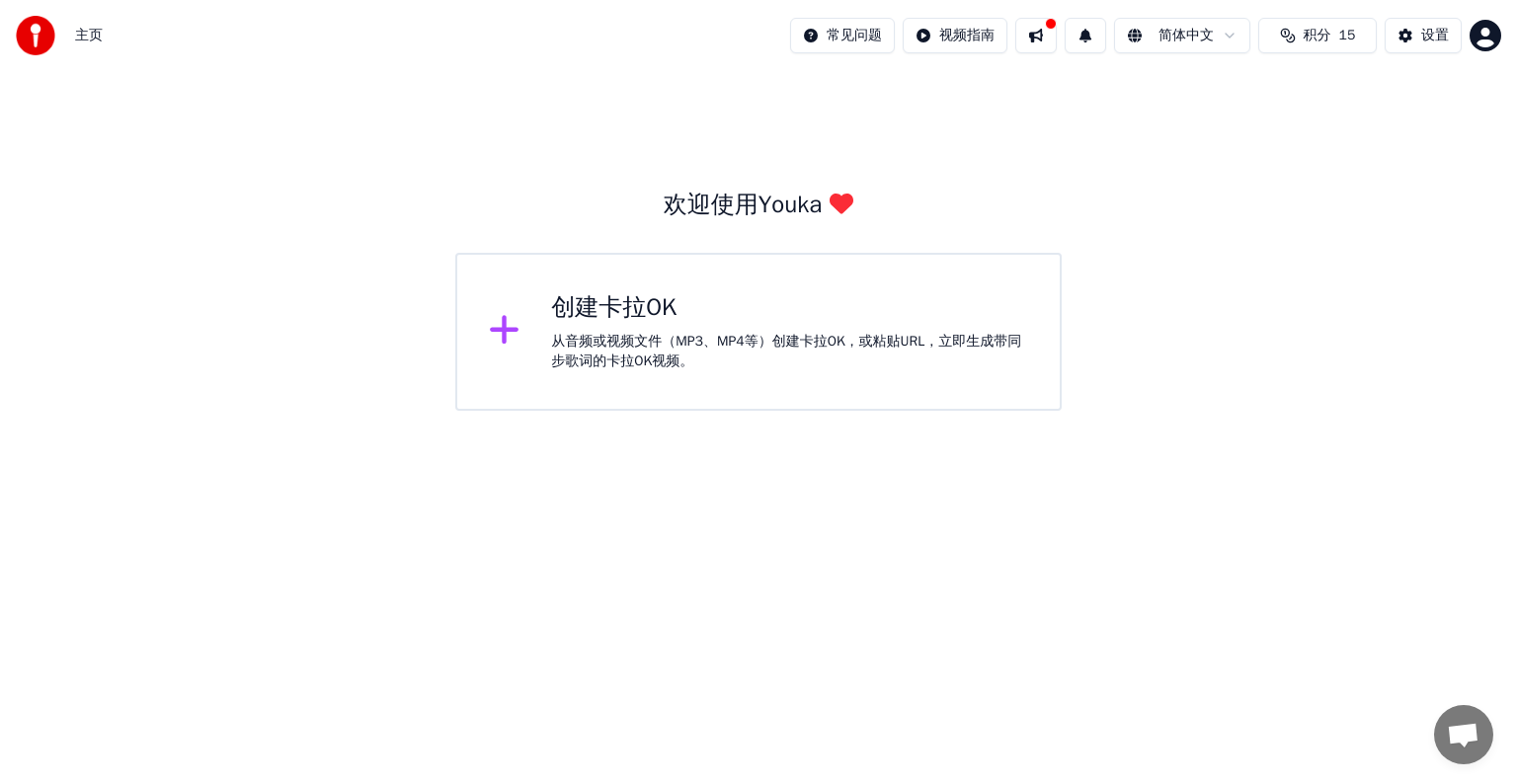 click on "创建卡拉OK 从音频或视频文件（MP3、MP4等）创建卡拉OK，或粘贴URL，立即生成带同步歌词的卡拉OK视频。" at bounding box center (758, 332) 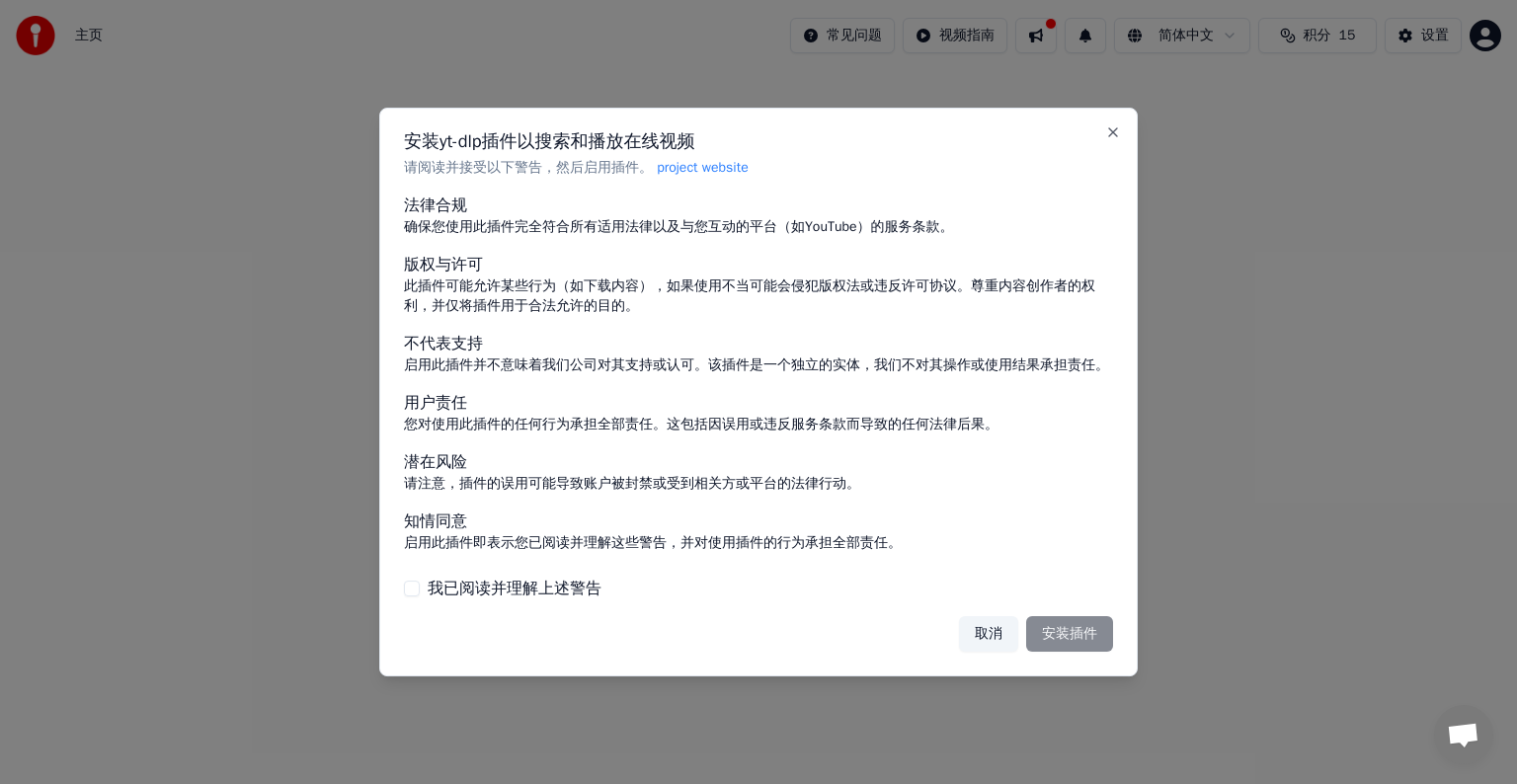 click on "我已阅读并理解上述警告" at bounding box center (412, 588) 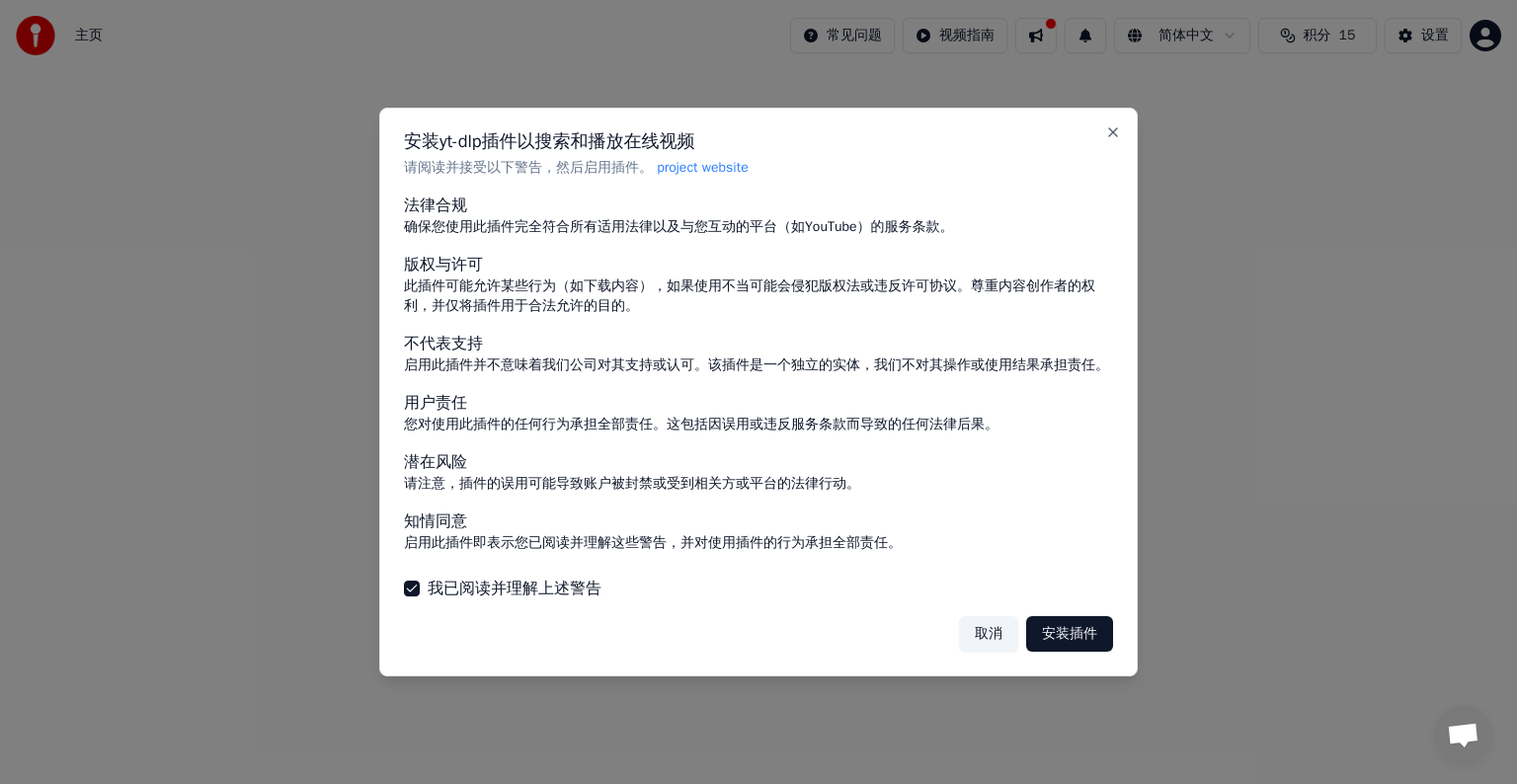 click on "我已阅读并理解上述警告" at bounding box center [412, 588] 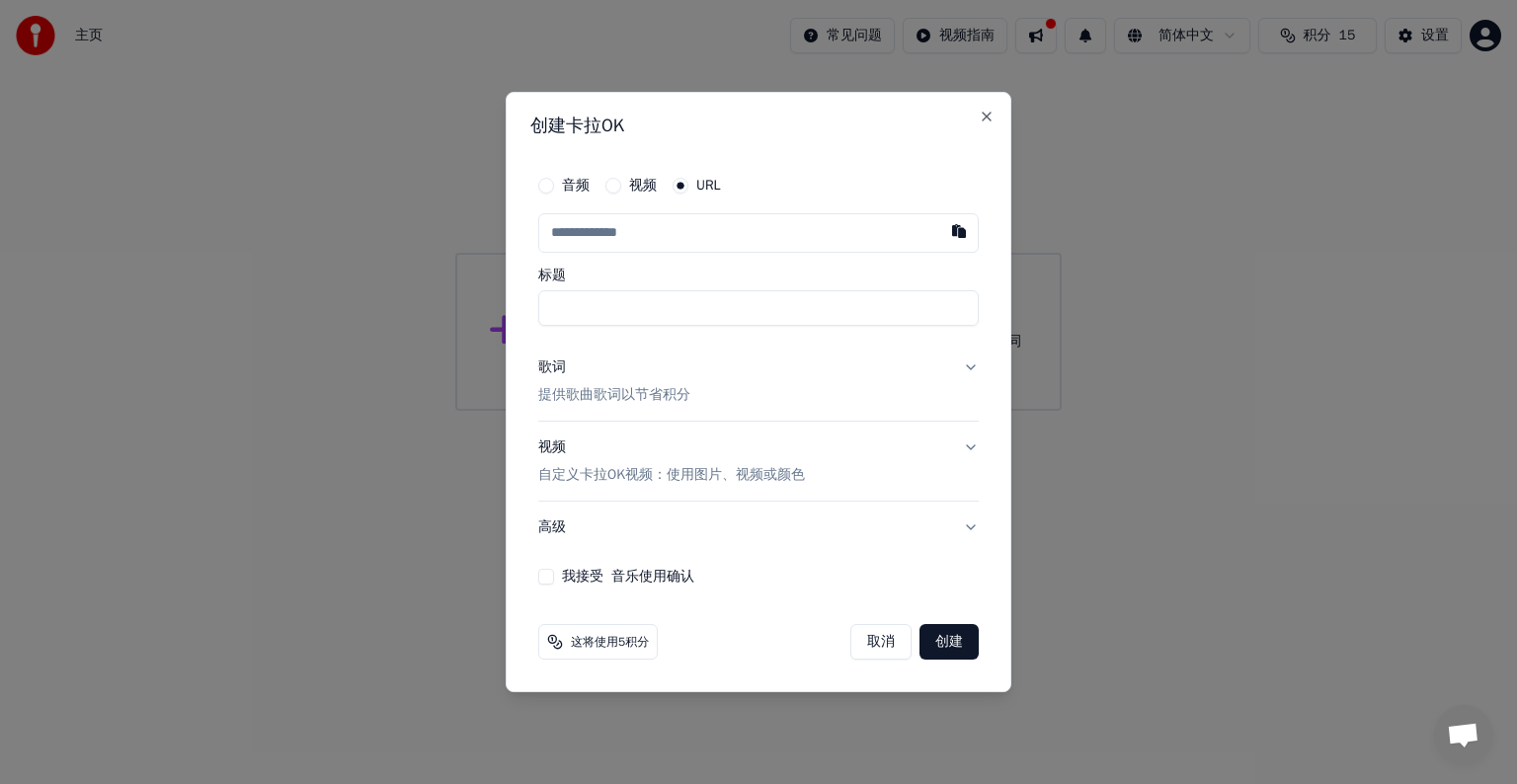click on "视频" at bounding box center [613, 186] 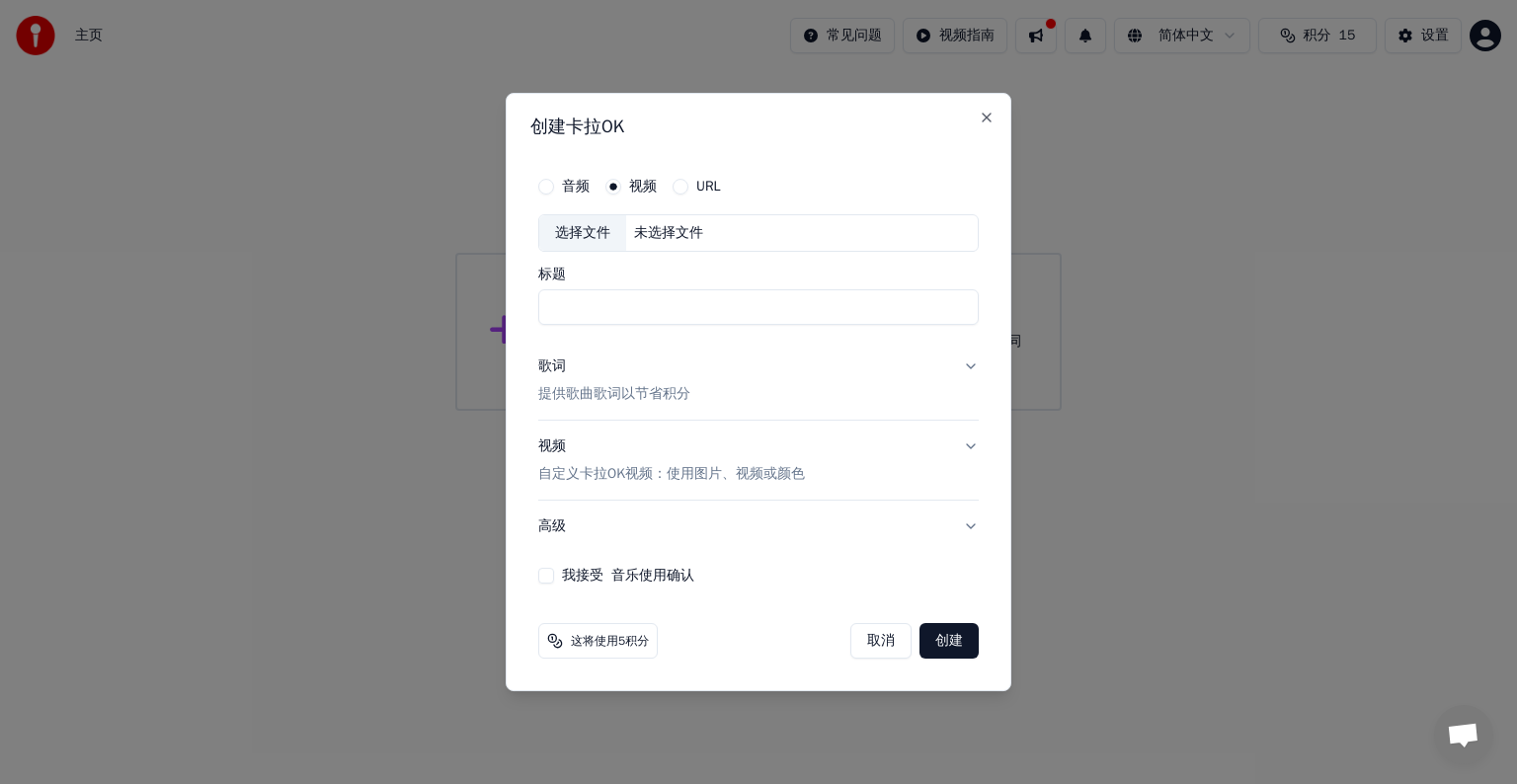 click on "未选择文件" at bounding box center [669, 233] 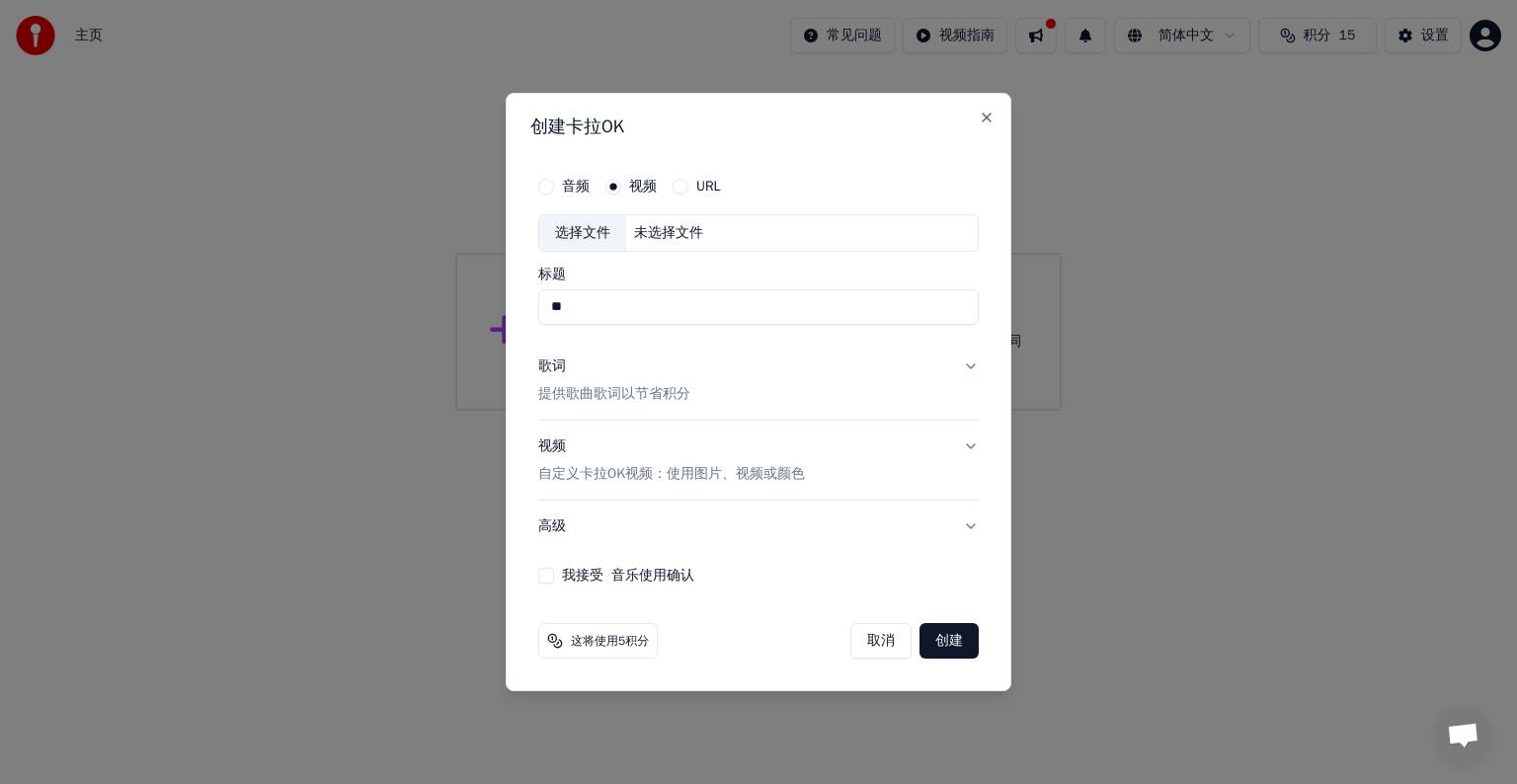 type on "*" 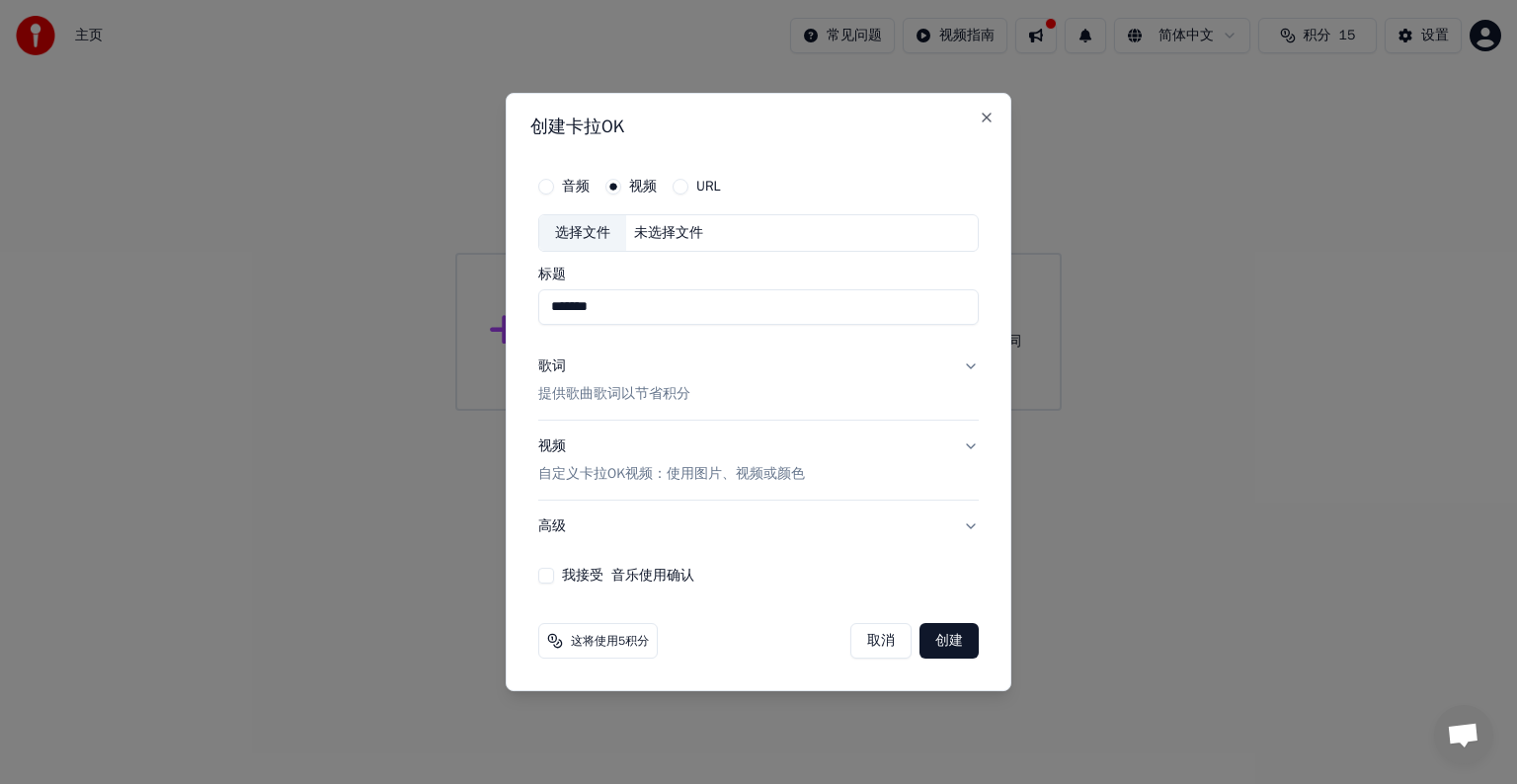 type on "*******" 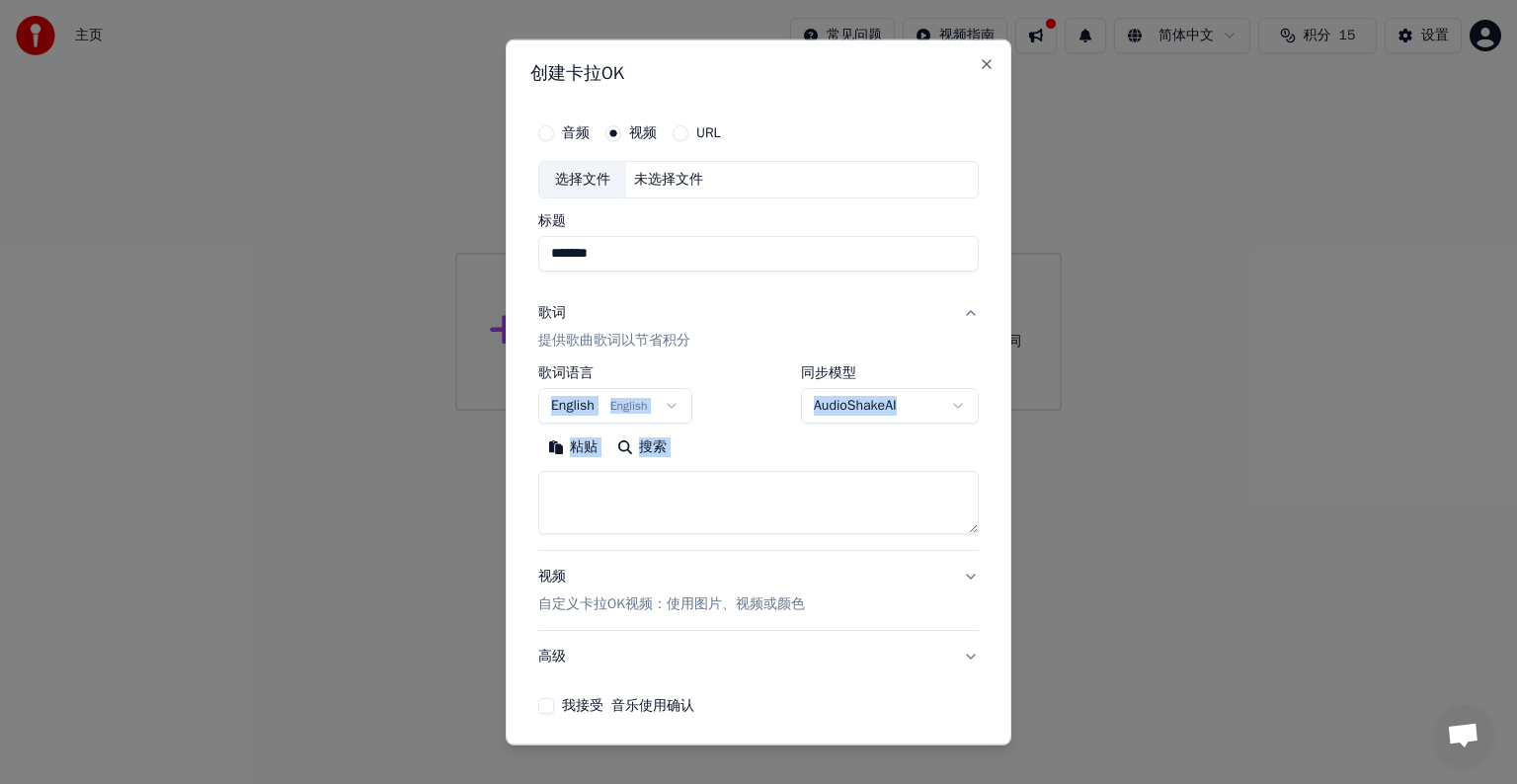 click on "粘贴 搜索" at bounding box center (758, 447) 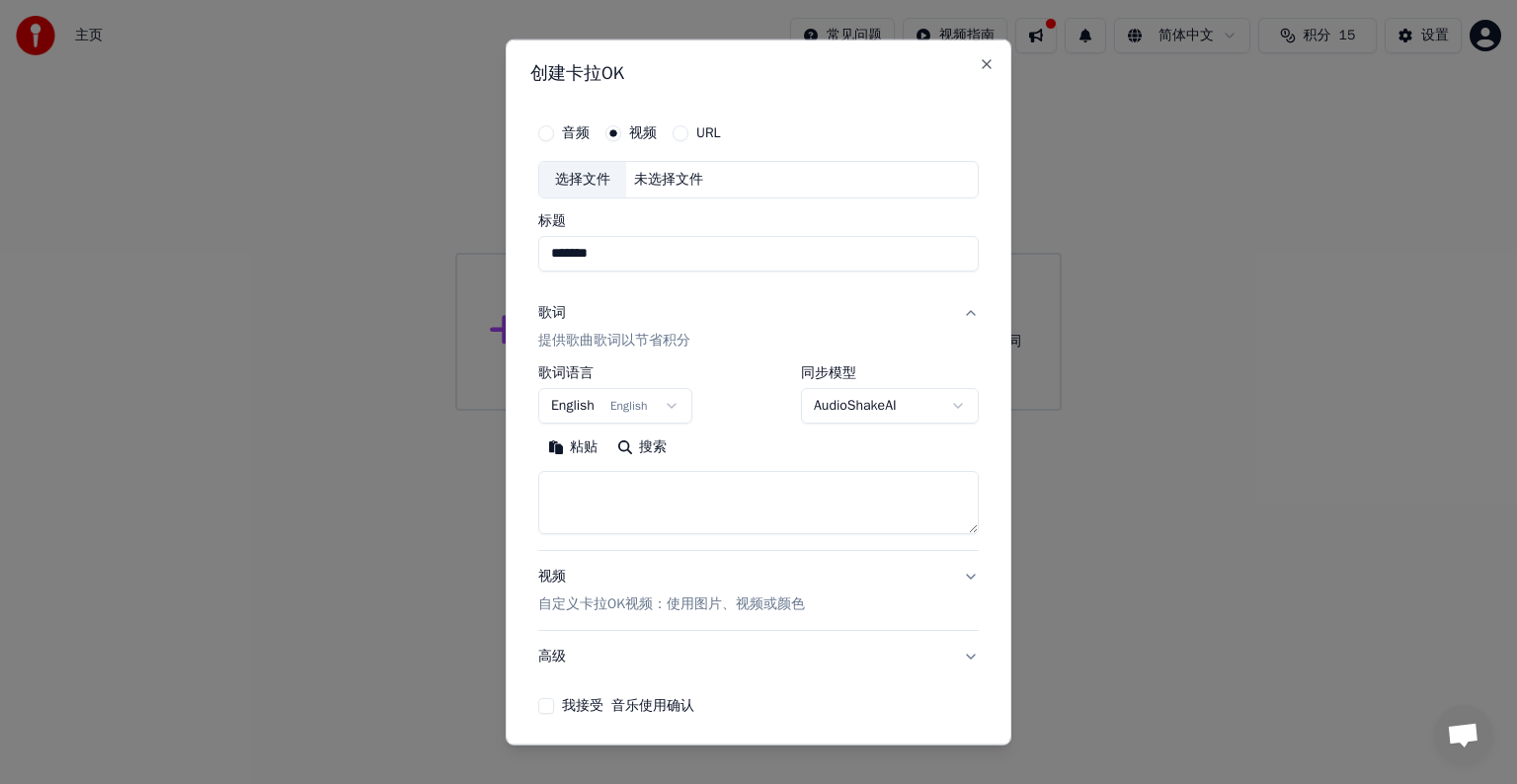 click on "歌词 提供歌曲歌词以节省积分" at bounding box center [758, 327] 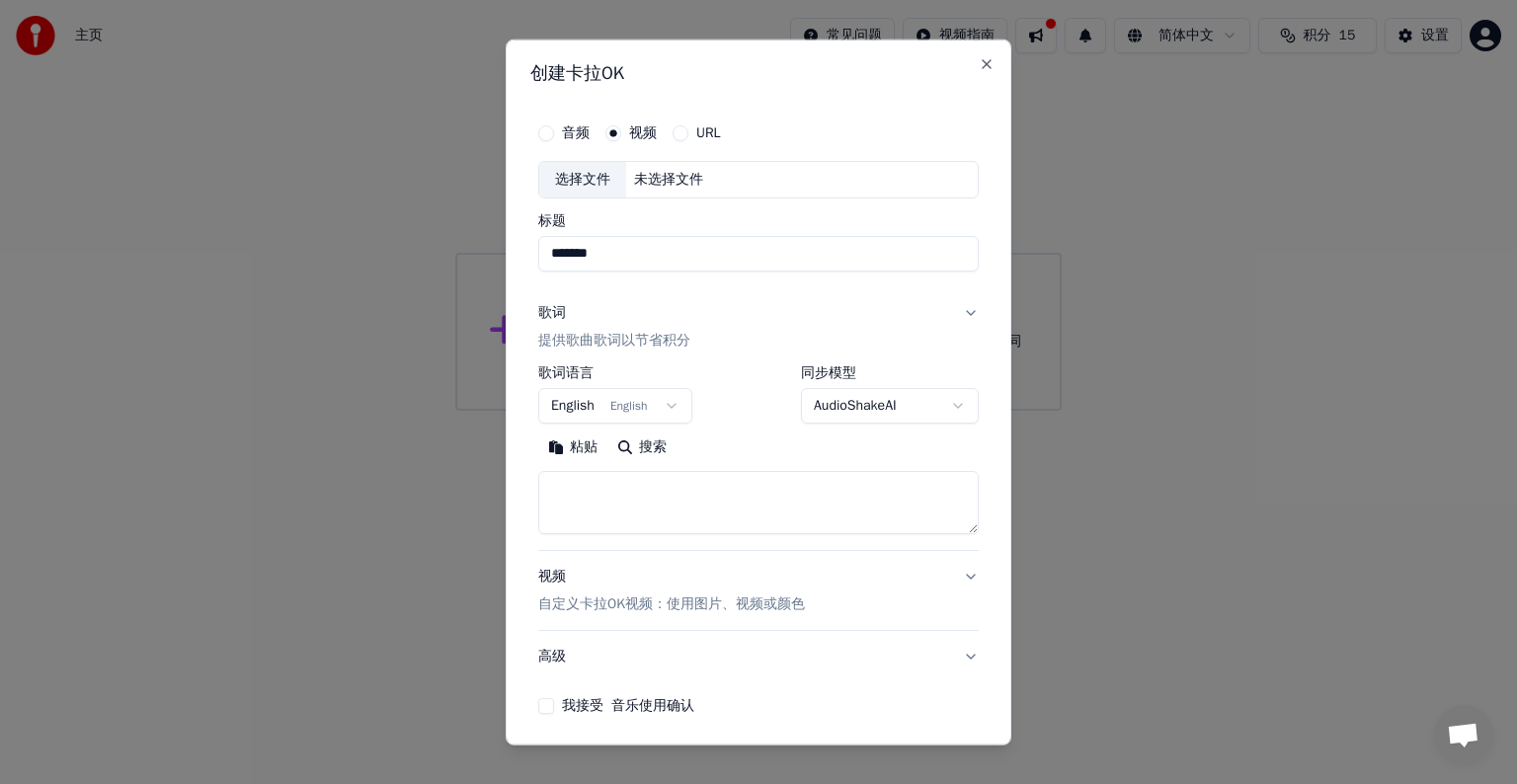 click on "歌词 提供歌曲歌词以节省积分" at bounding box center [758, 327] 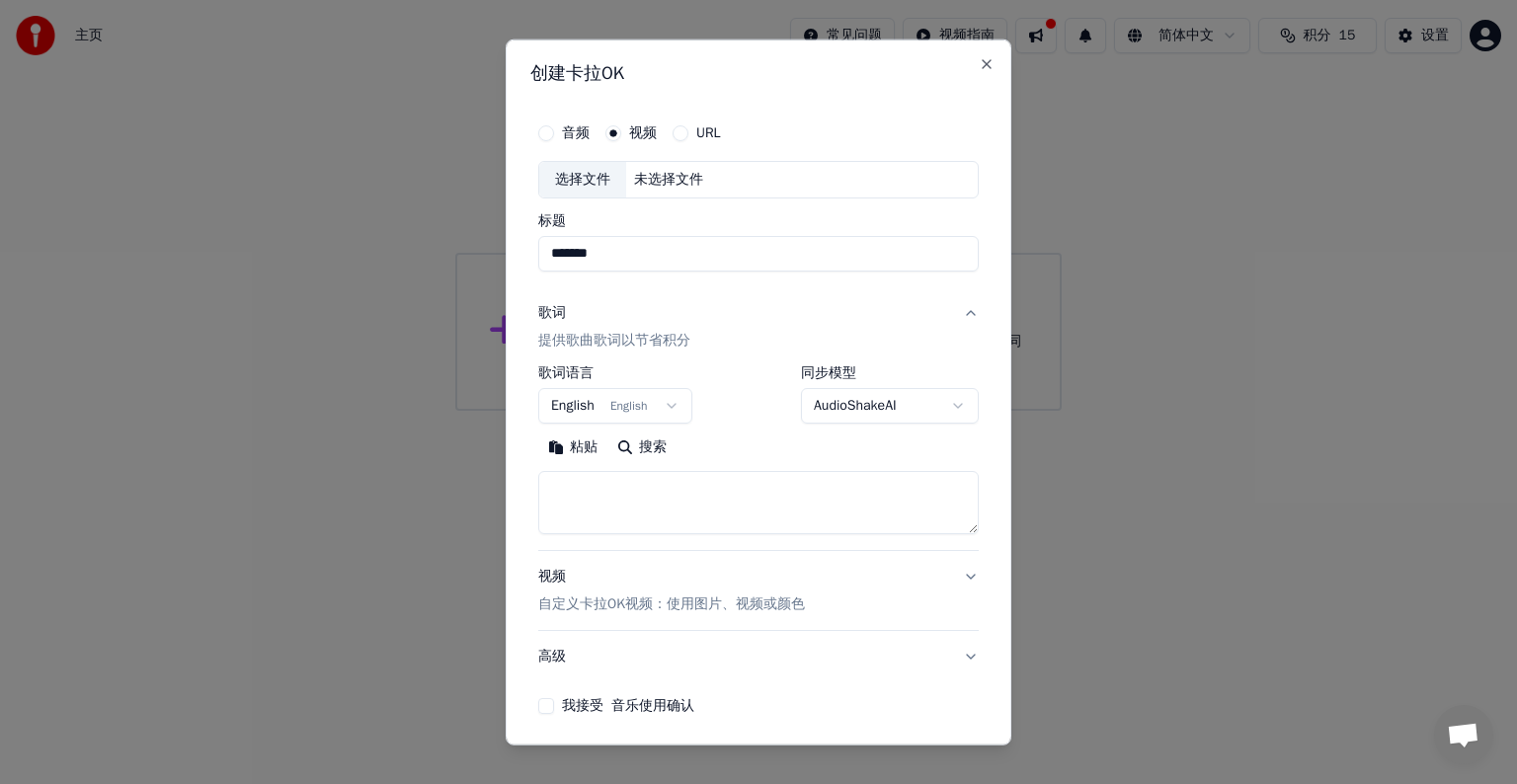 click on "*******" at bounding box center (758, 254) 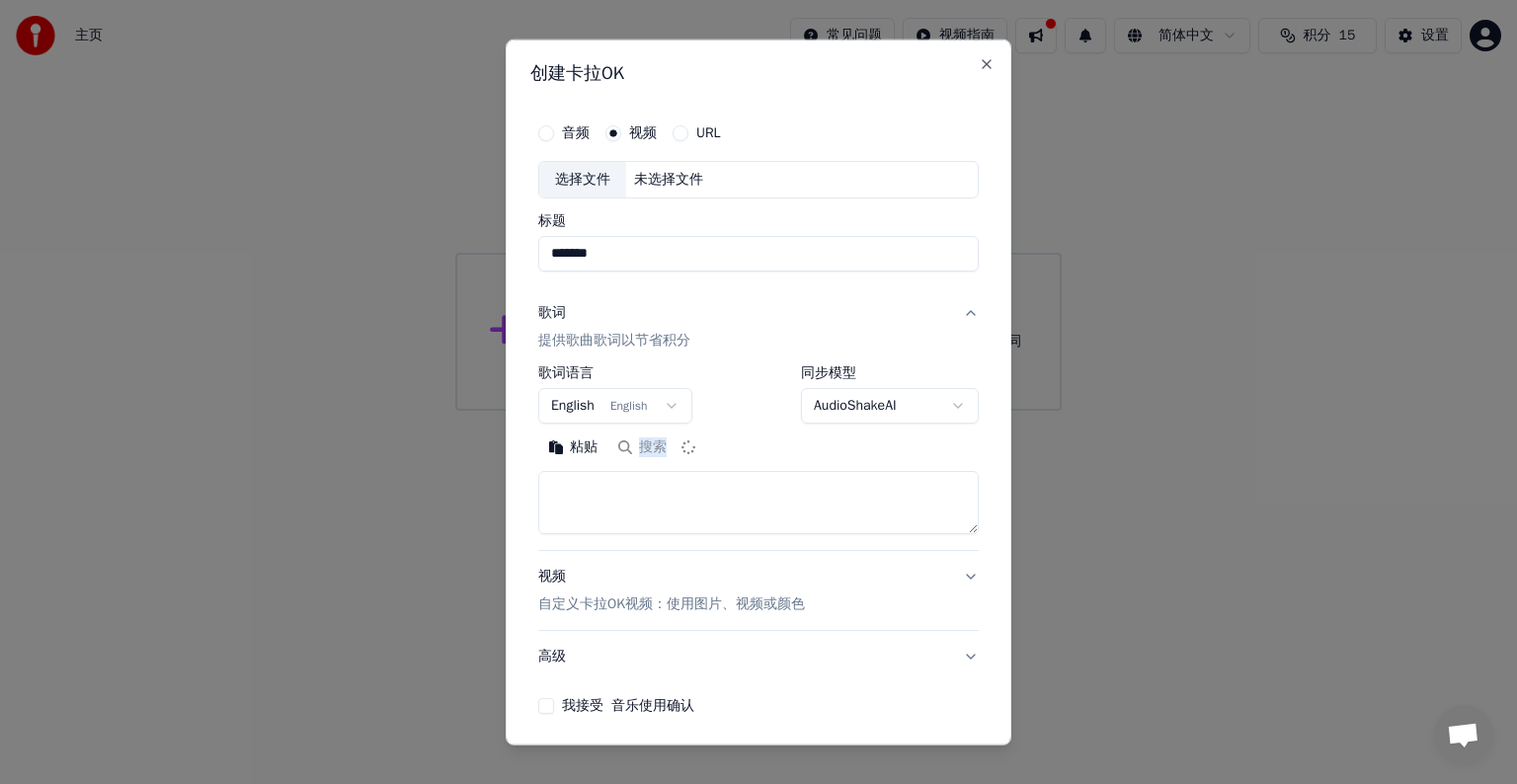 type on "**********" 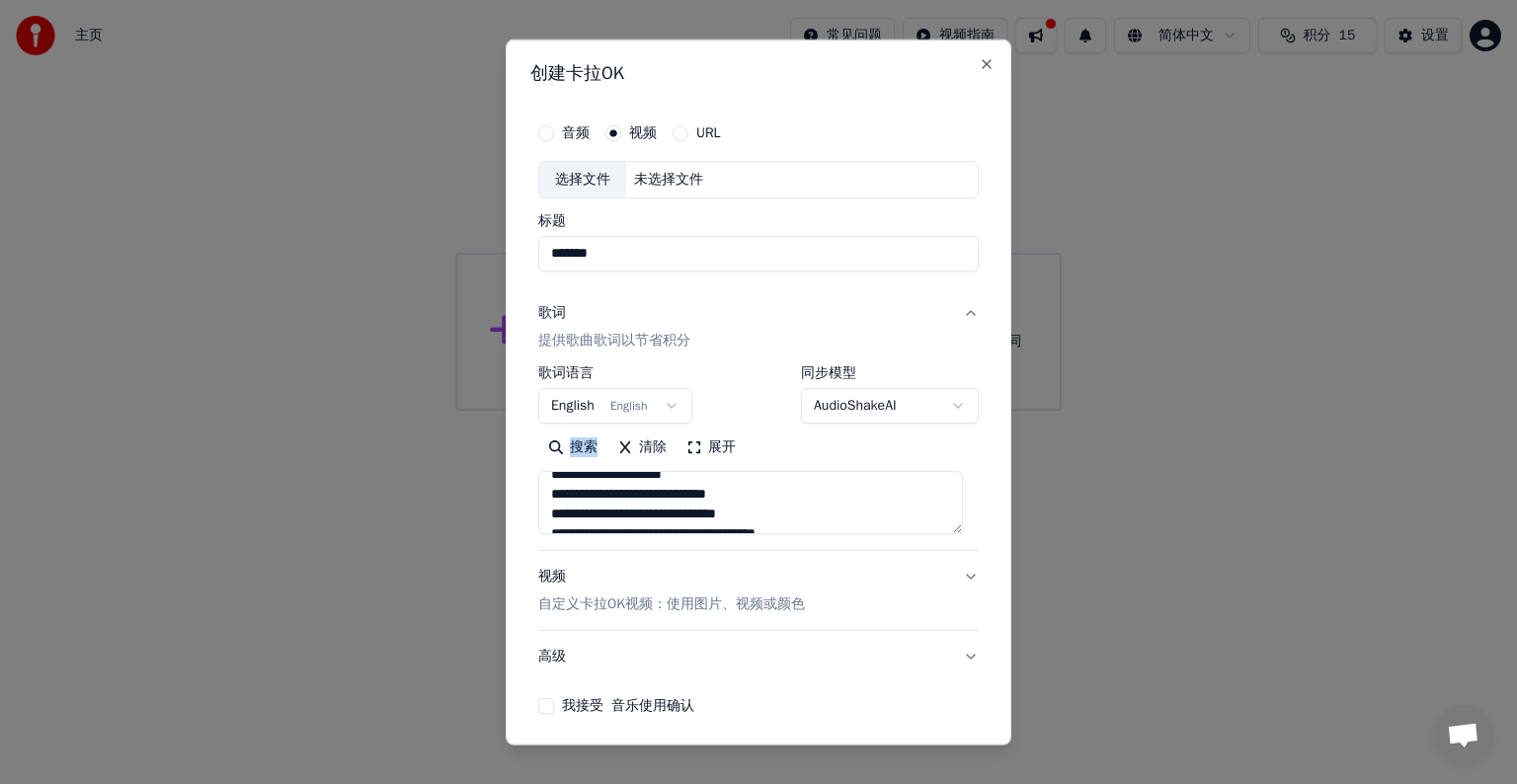 scroll, scrollTop: 197, scrollLeft: 0, axis: vertical 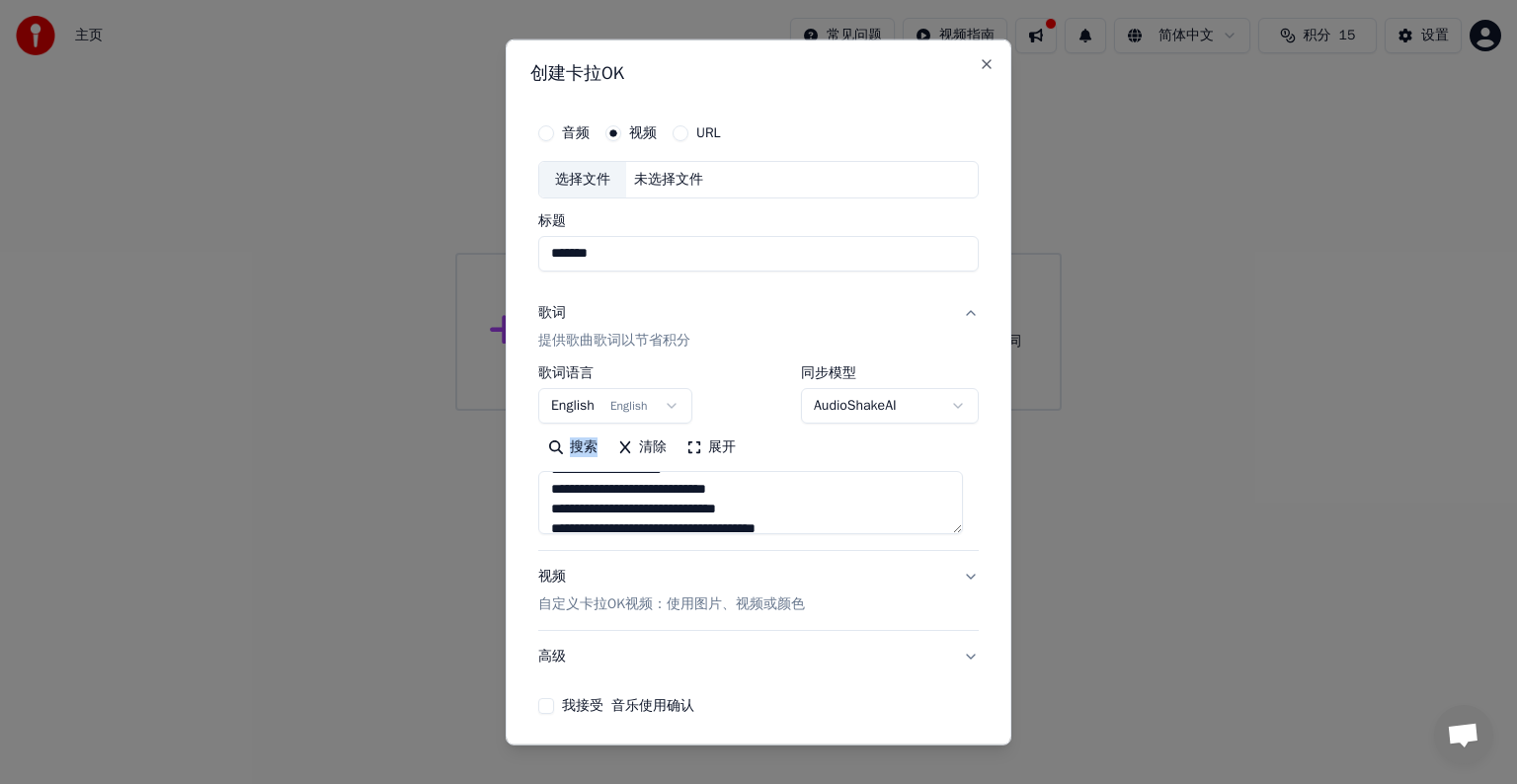 click on "**********" at bounding box center (758, 414) 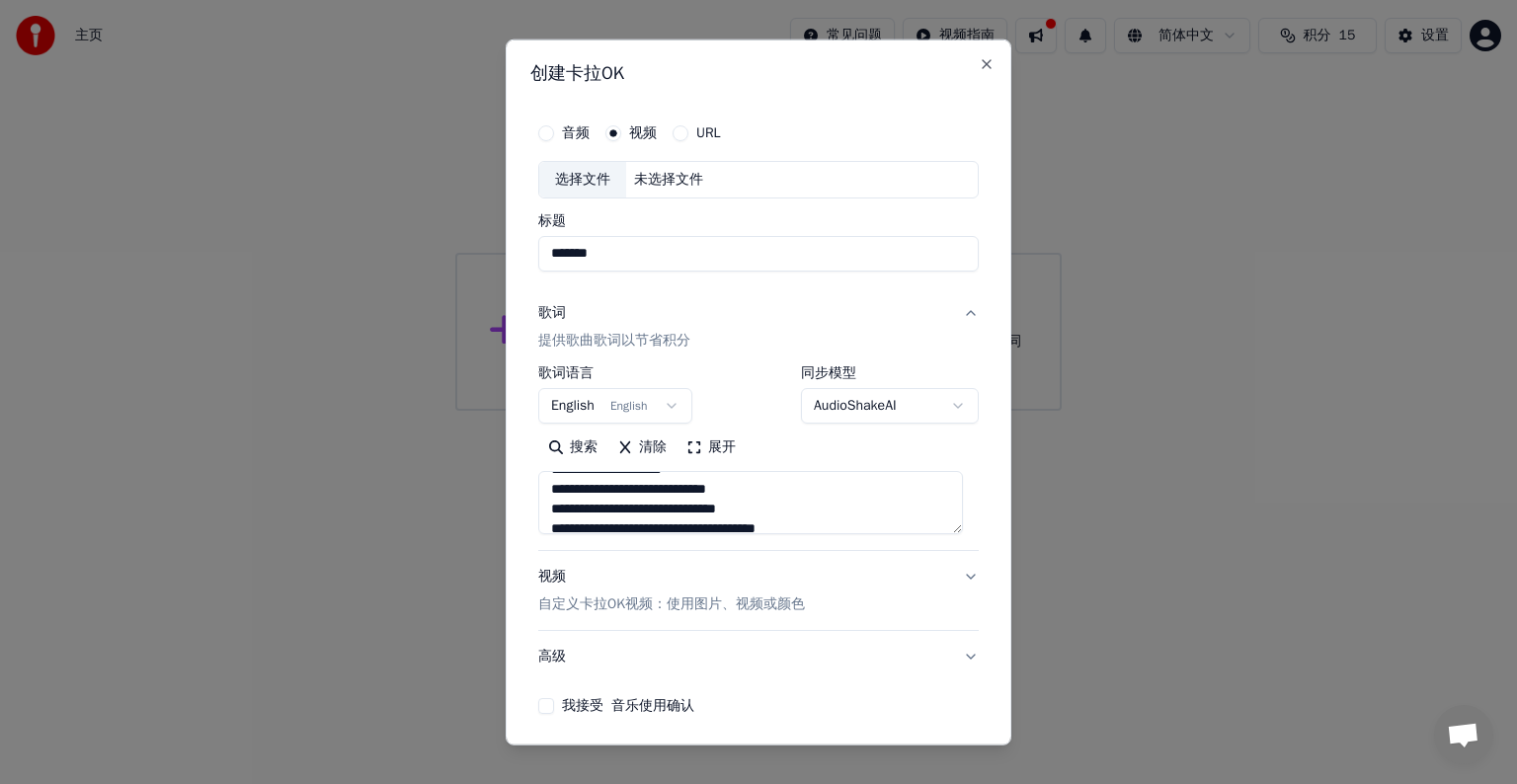 drag, startPoint x: 510, startPoint y: 244, endPoint x: 437, endPoint y: 237, distance: 73.334848 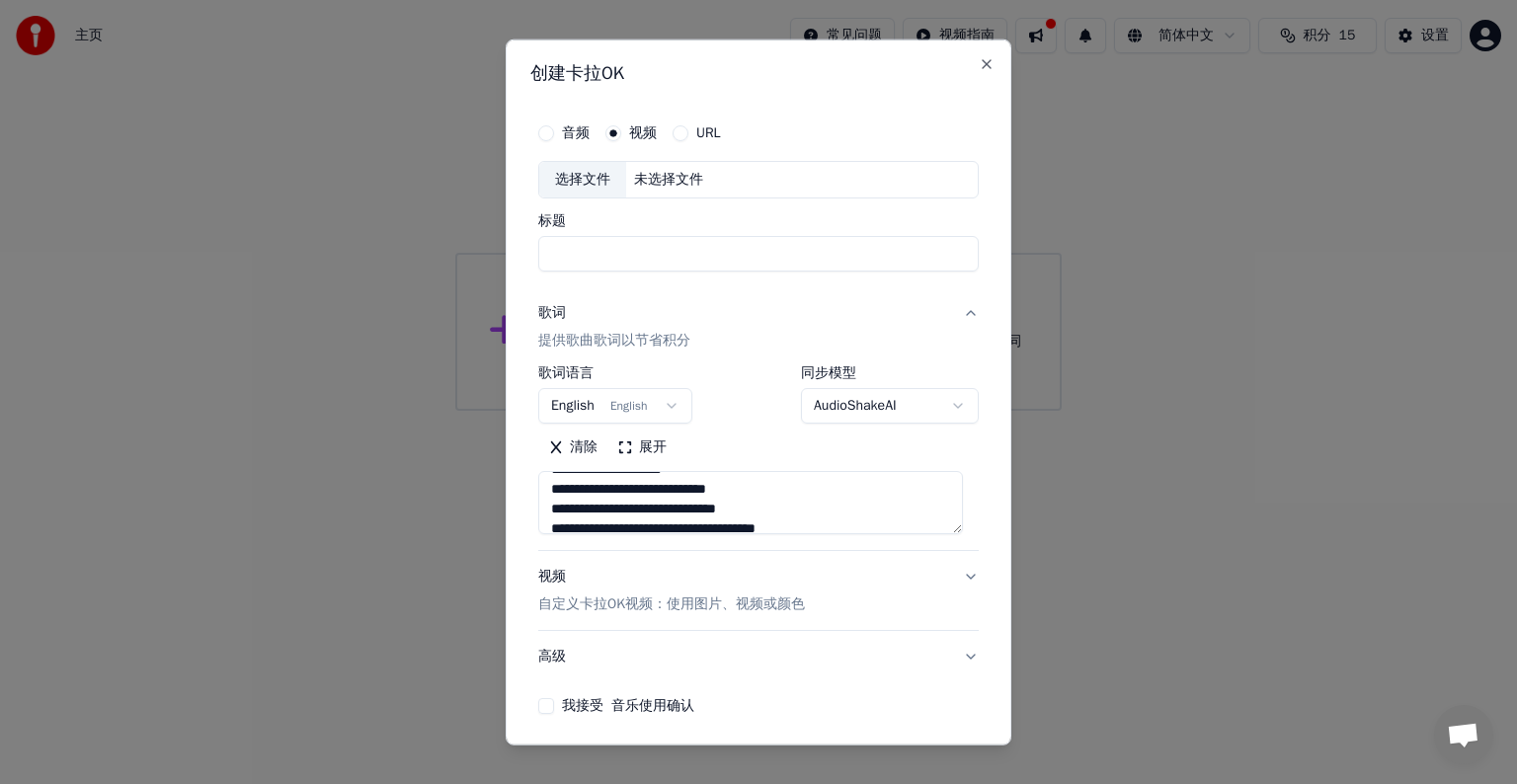 type 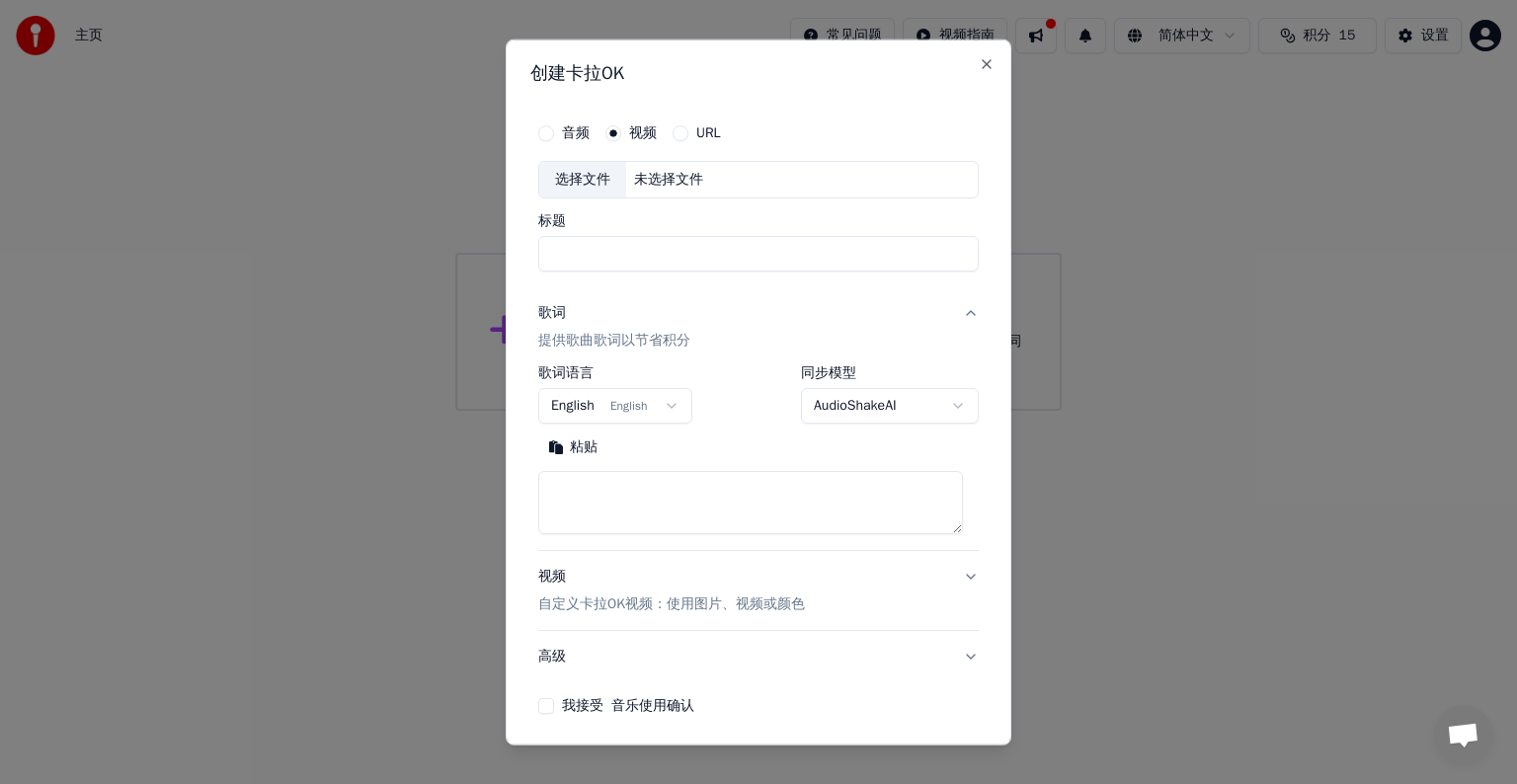 scroll, scrollTop: 0, scrollLeft: 0, axis: both 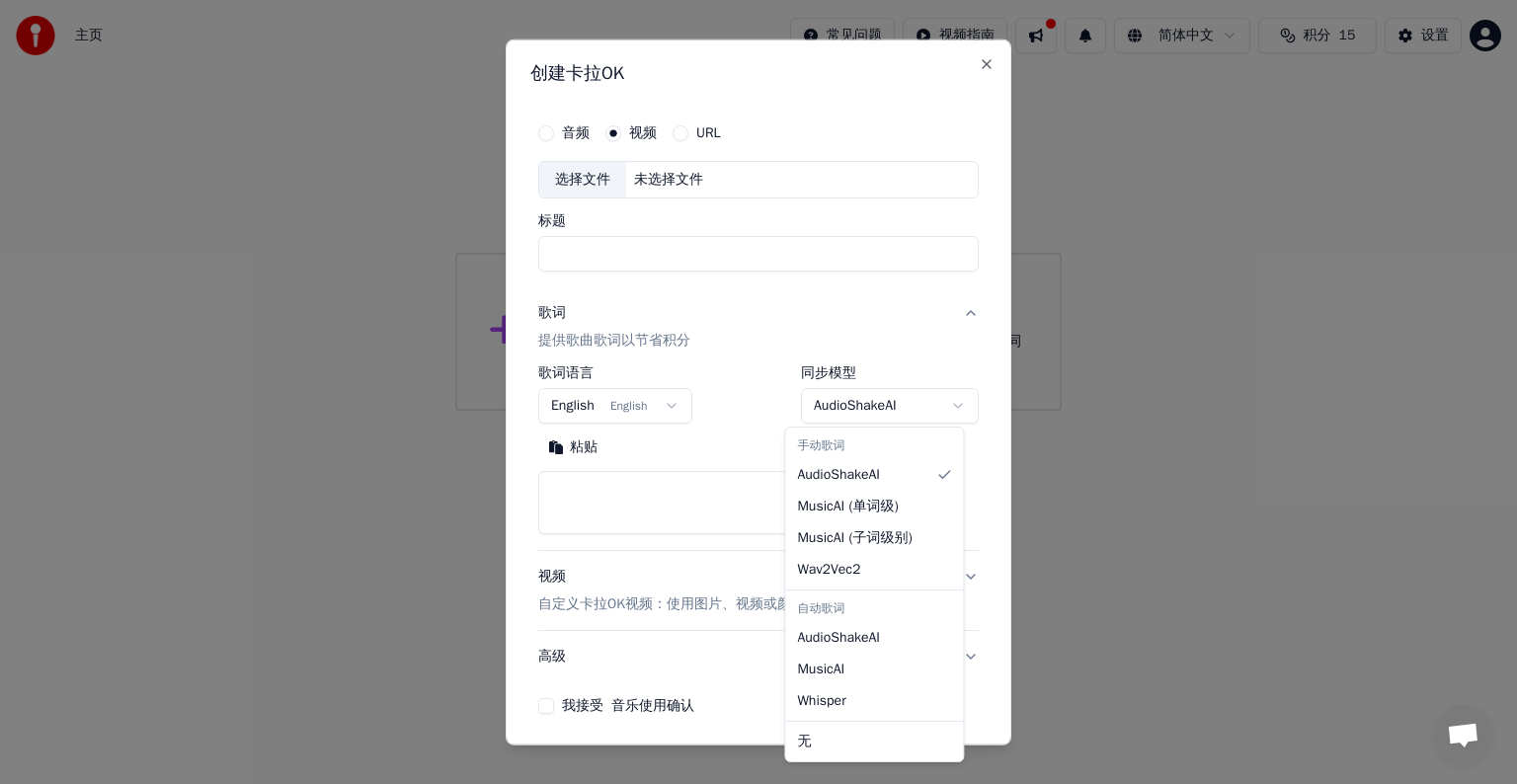 click on "**********" at bounding box center (758, 205) 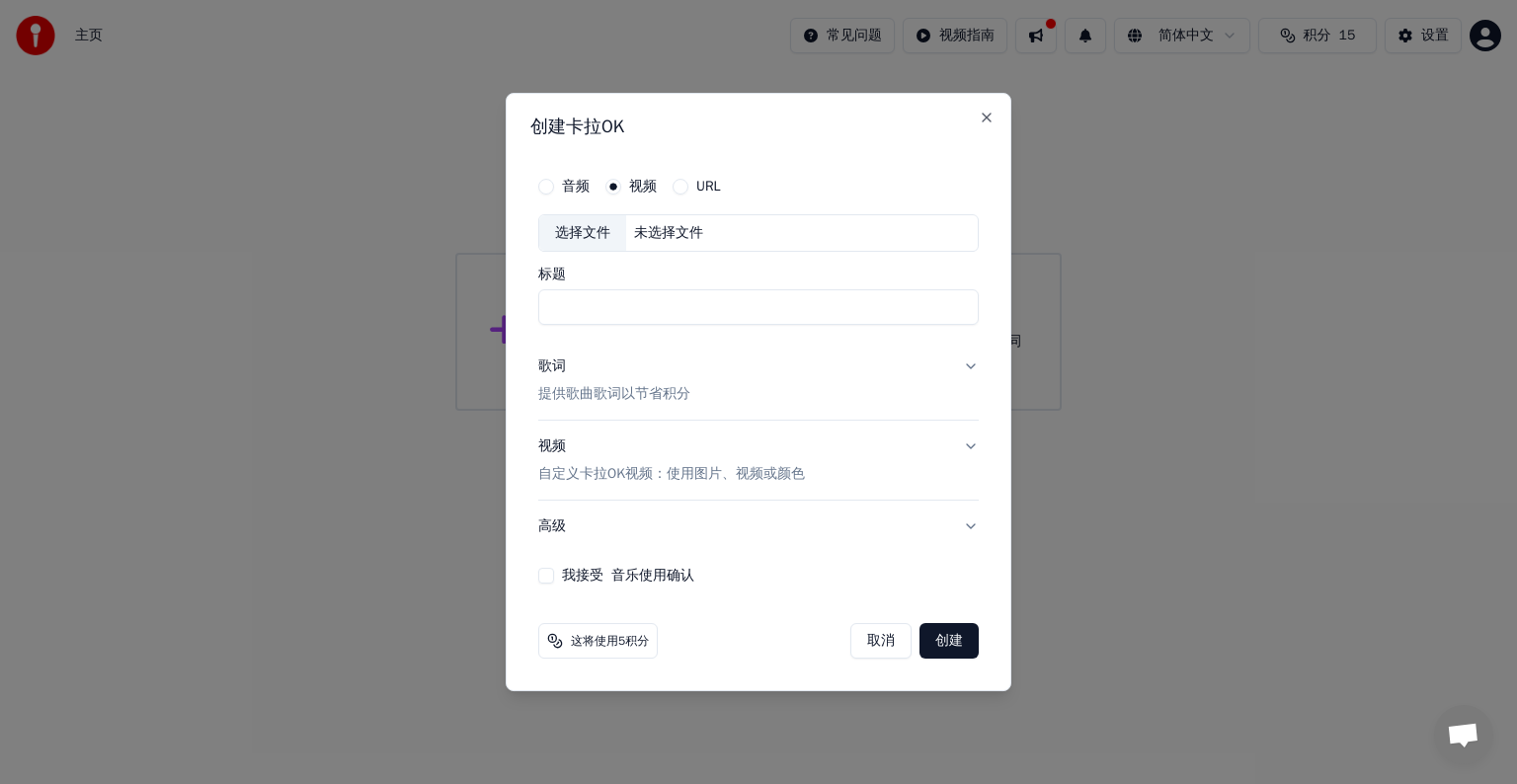 click on "歌词 提供歌曲歌词以节省积分" at bounding box center (758, 380) 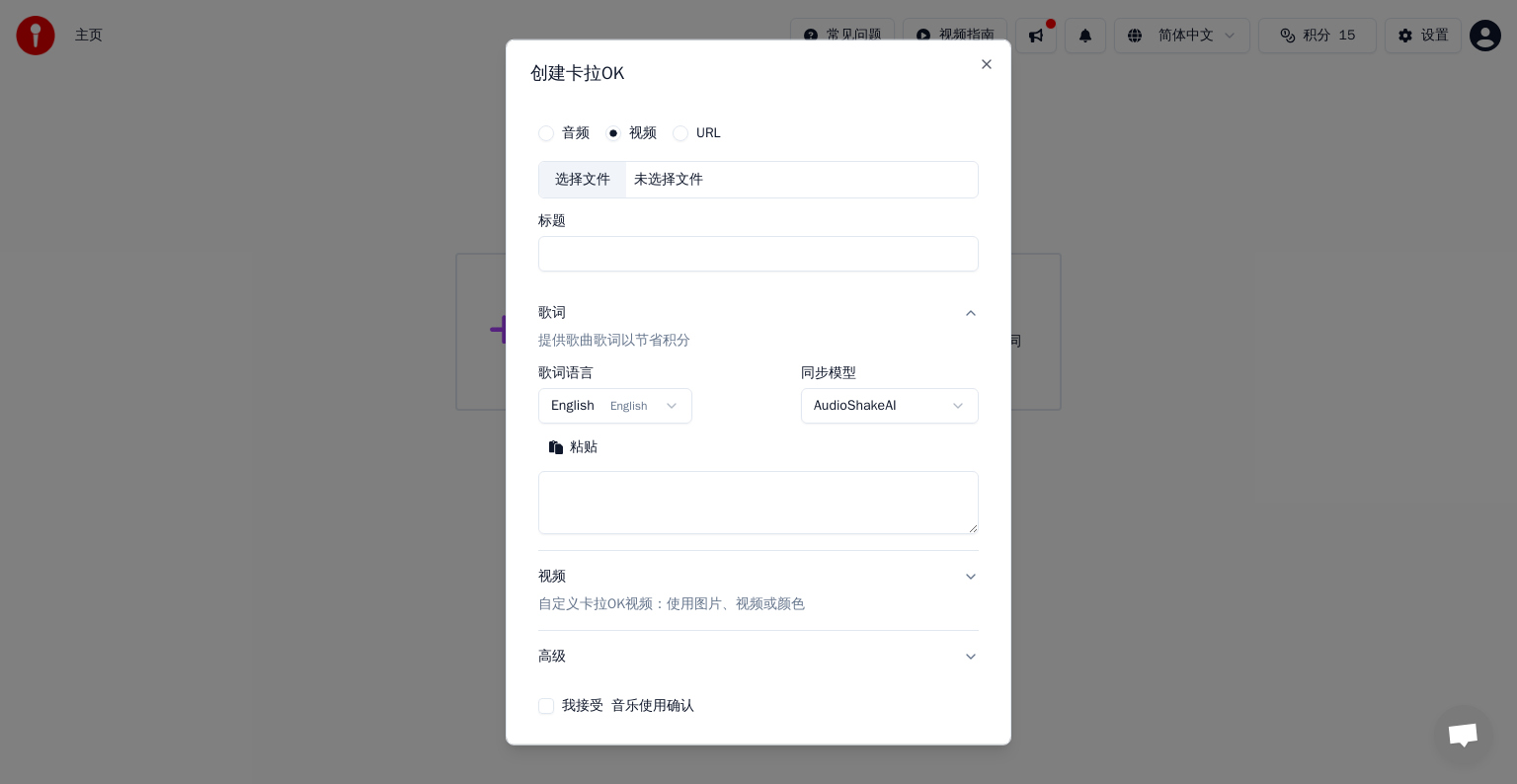 click on "标题" at bounding box center [758, 254] 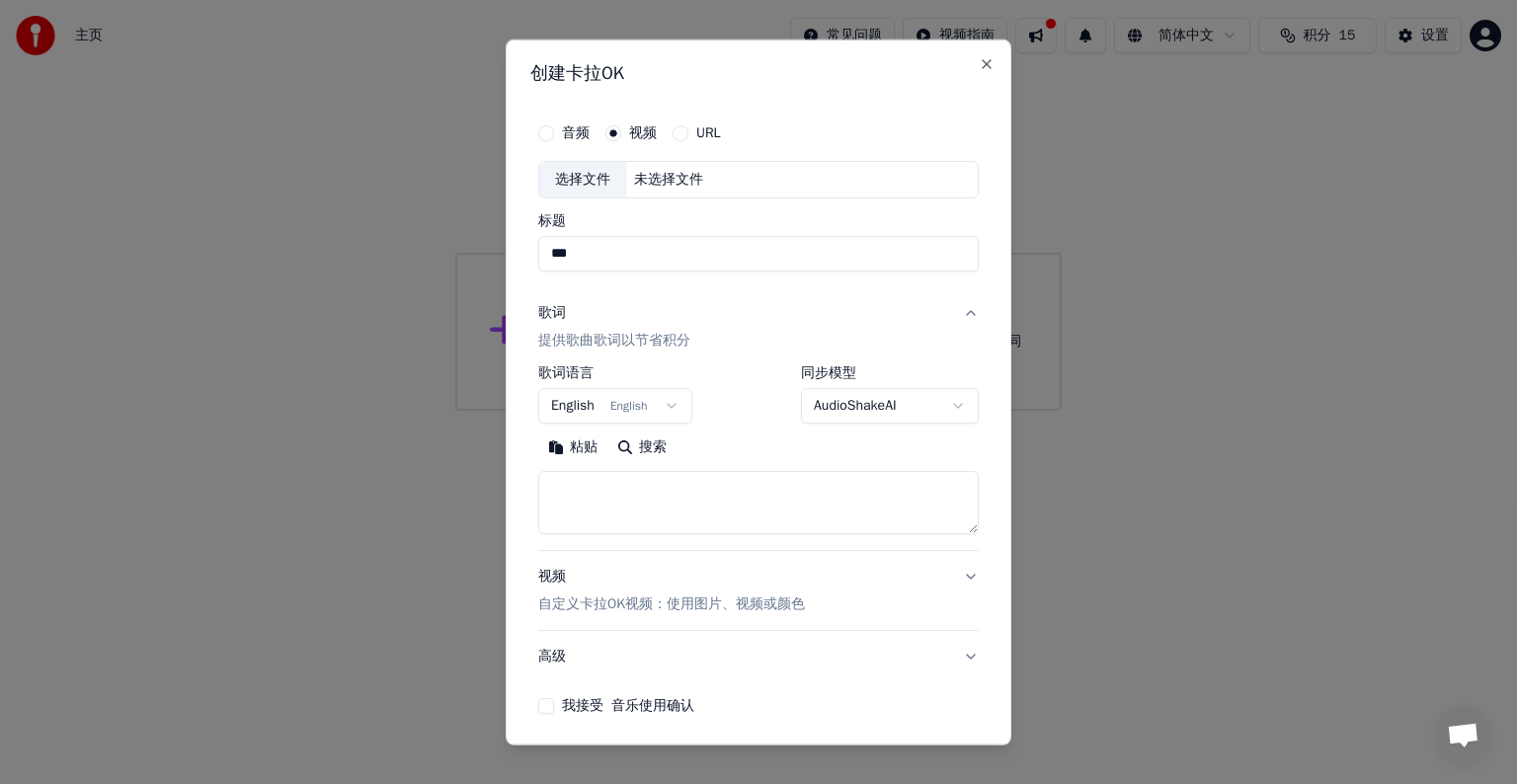 click on "搜索" at bounding box center (642, 447) 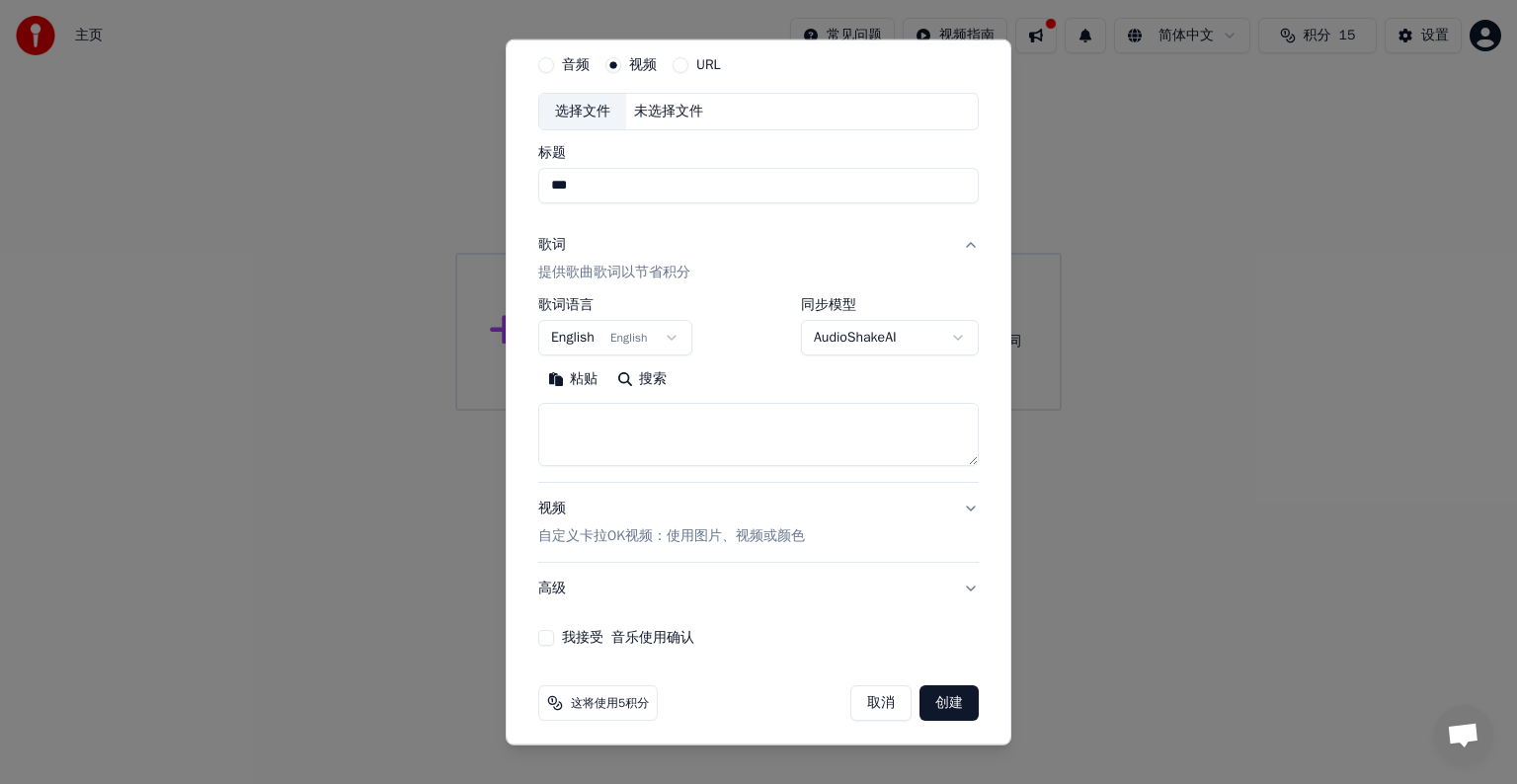 scroll, scrollTop: 75, scrollLeft: 0, axis: vertical 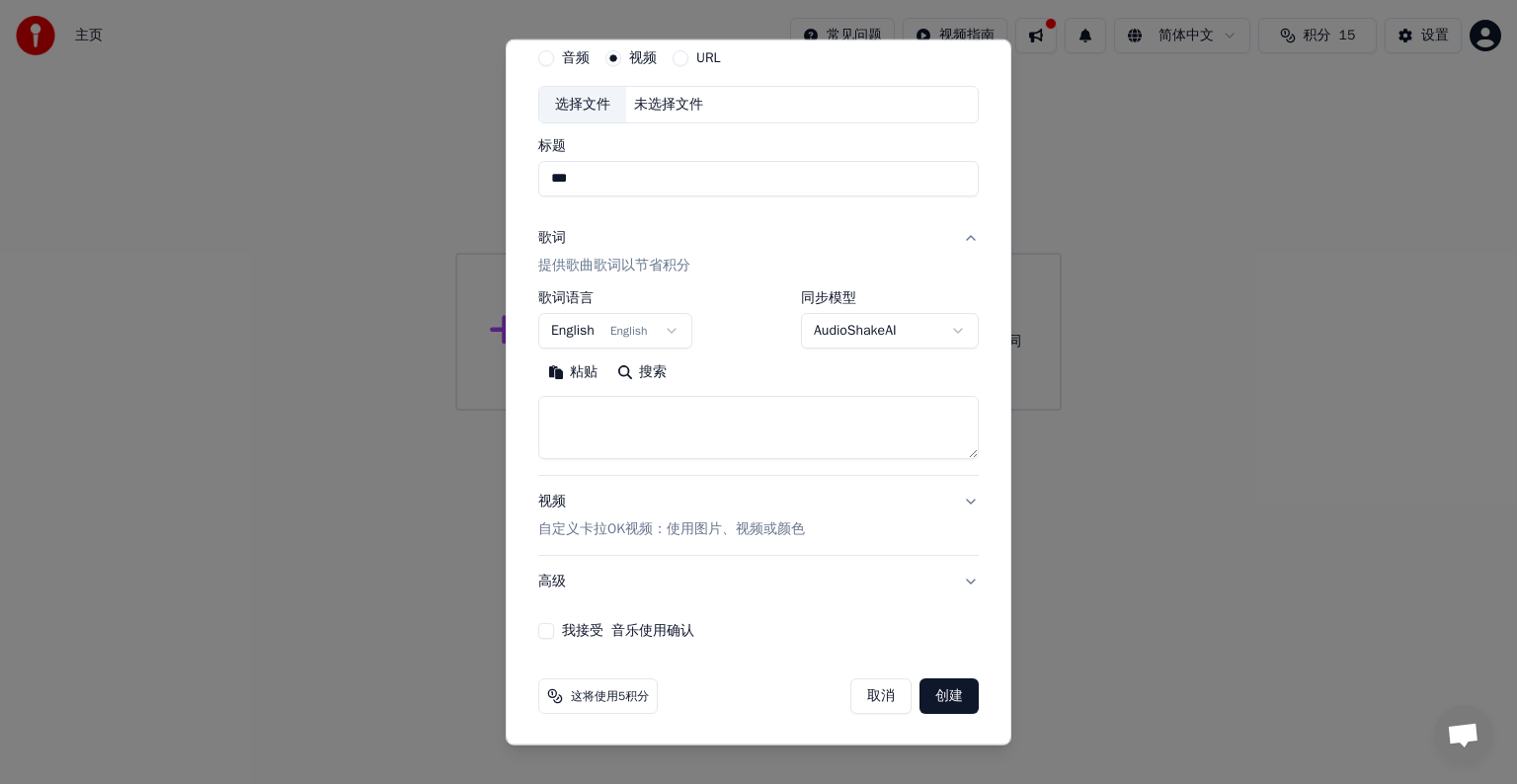 click on "粘贴 搜索" at bounding box center [758, 372] 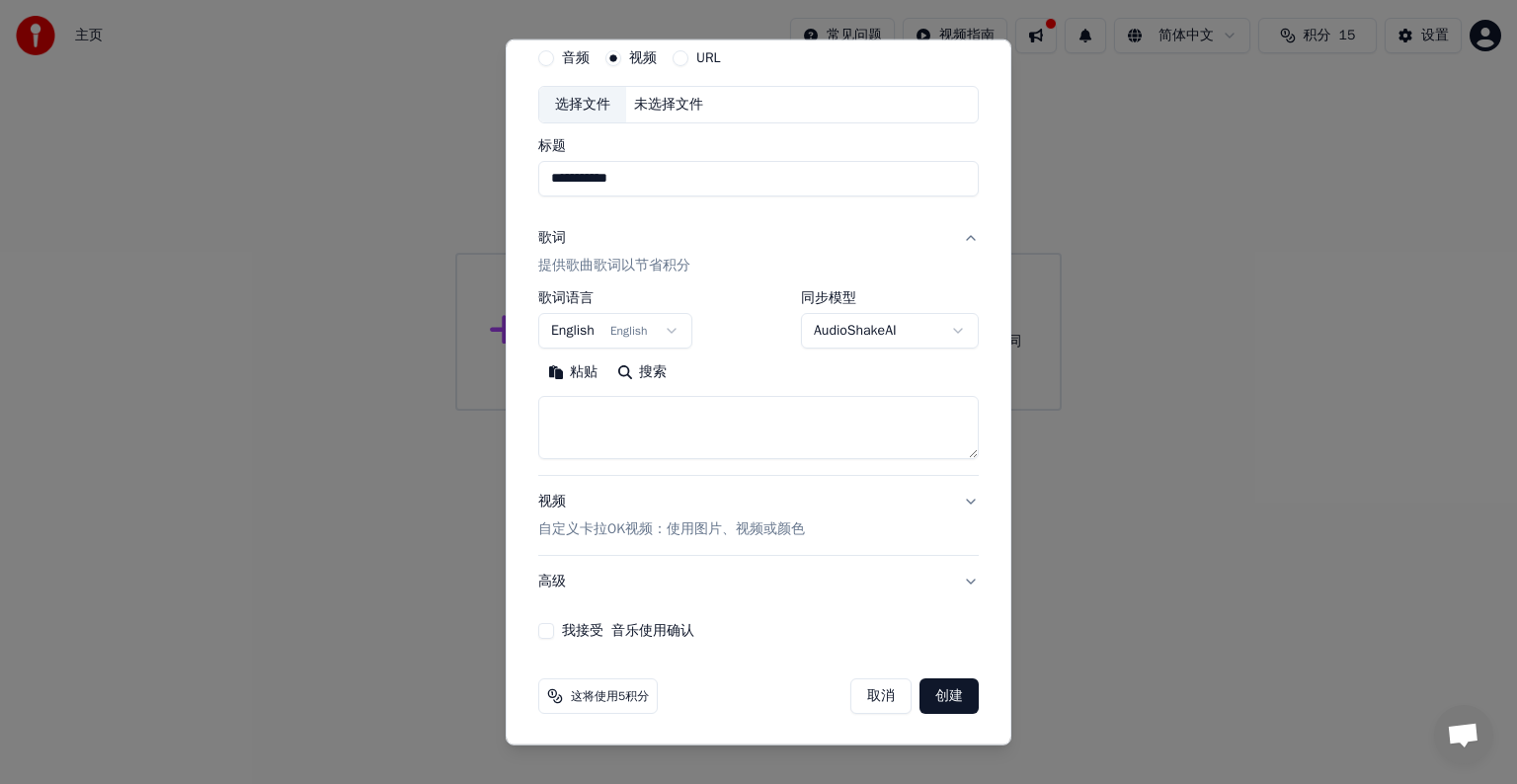 click on "**********" at bounding box center [758, 179] 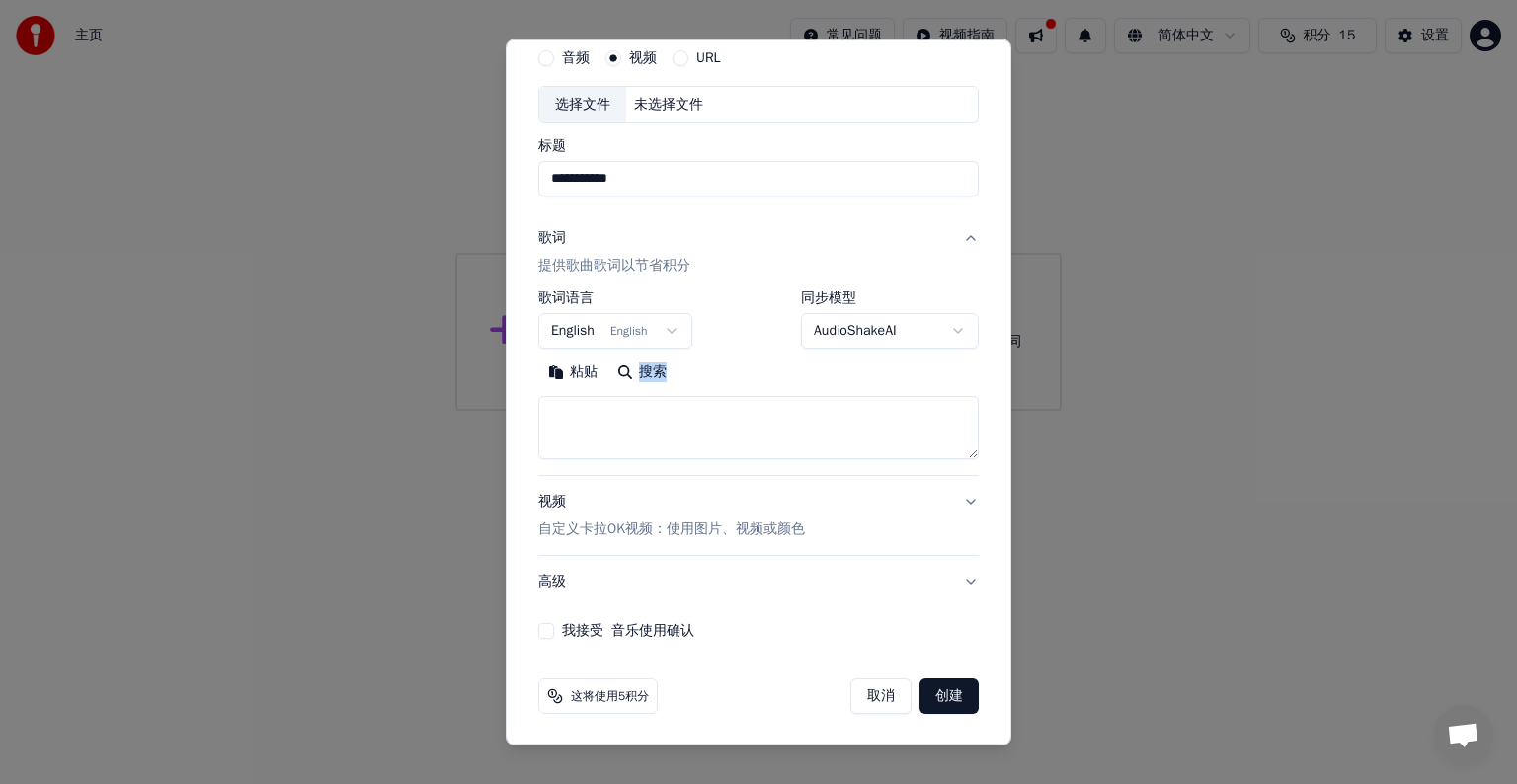 click on "粘贴" at bounding box center [573, 372] 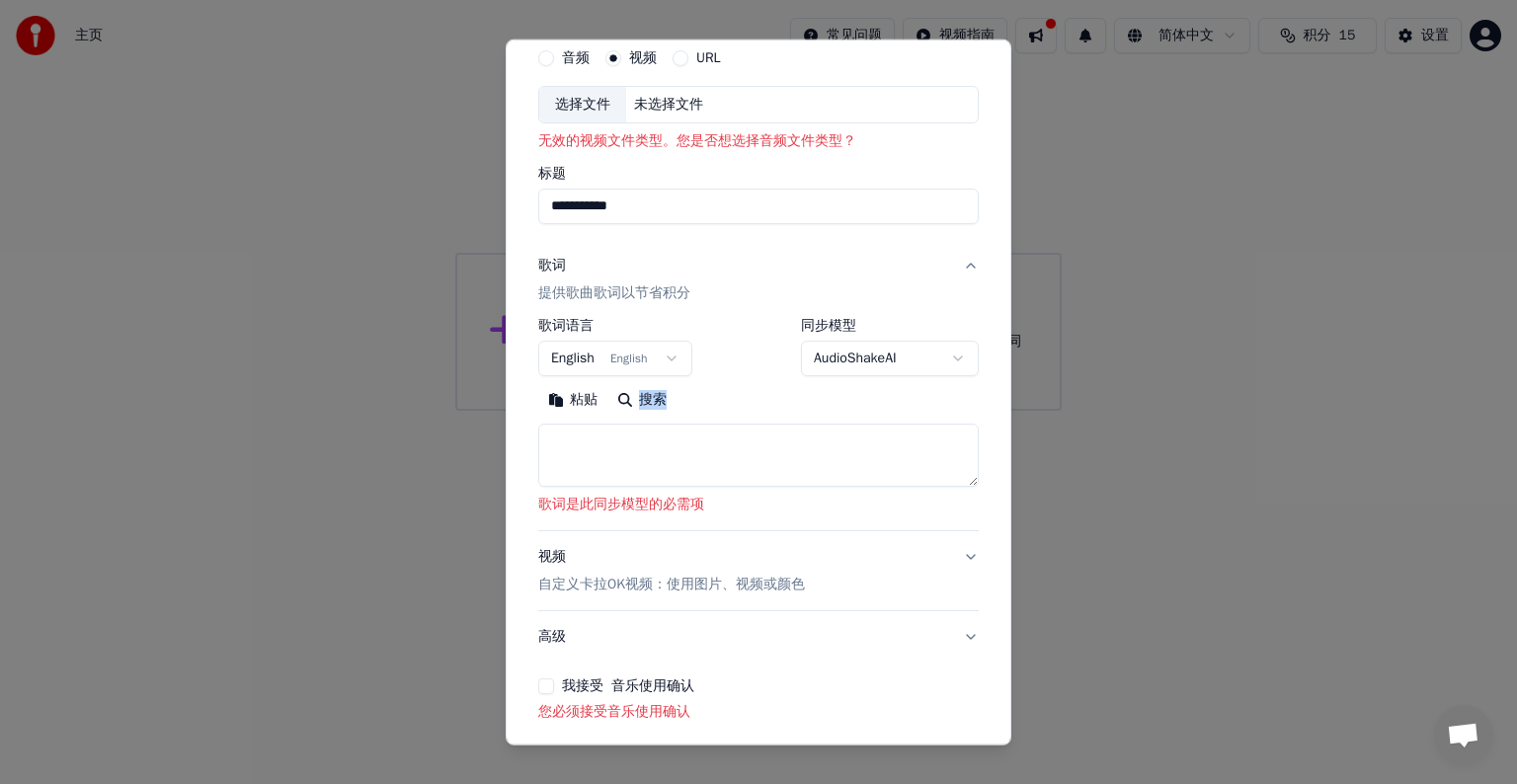 click on "提供歌曲歌词以节省积分" at bounding box center [614, 293] 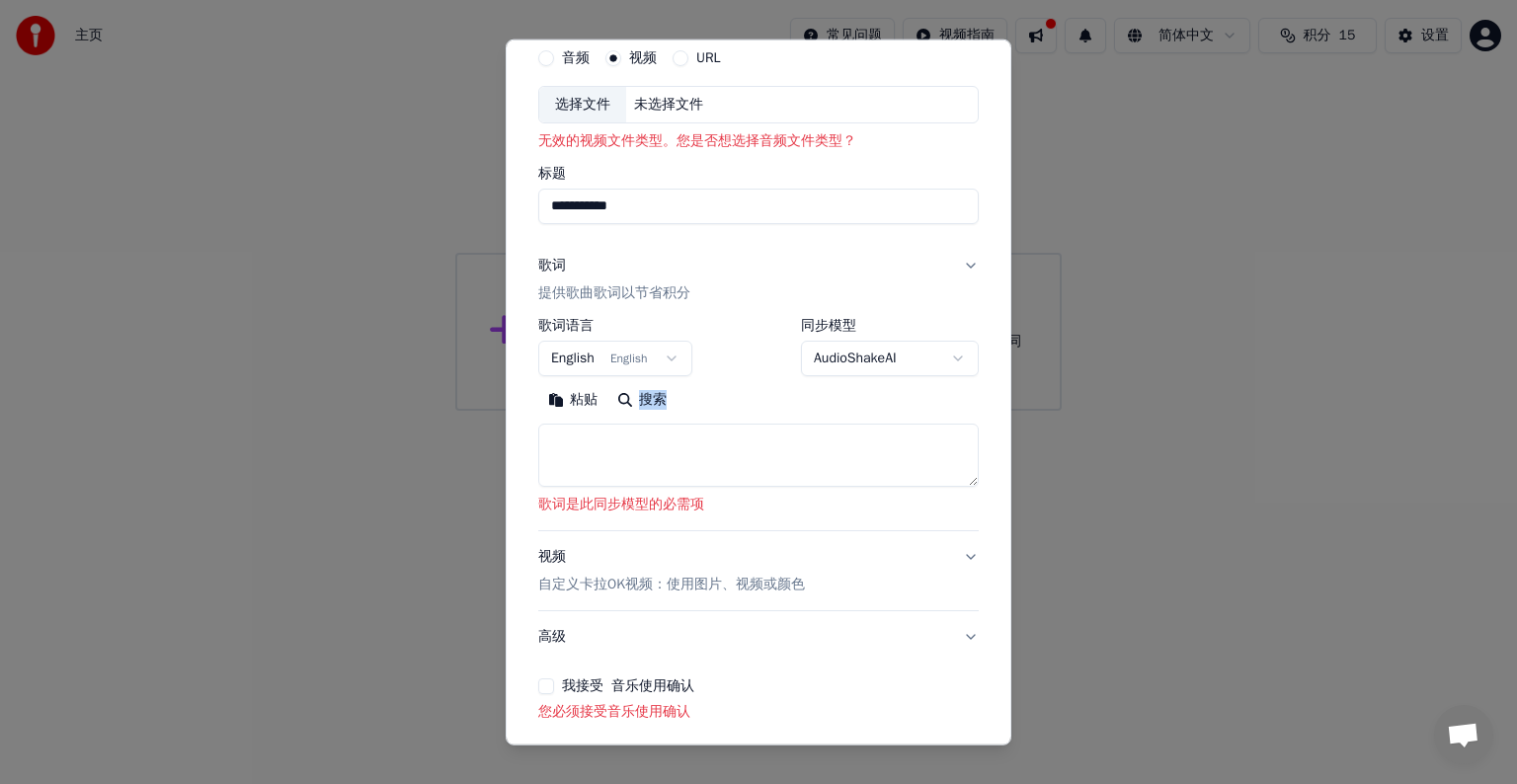 scroll, scrollTop: 0, scrollLeft: 0, axis: both 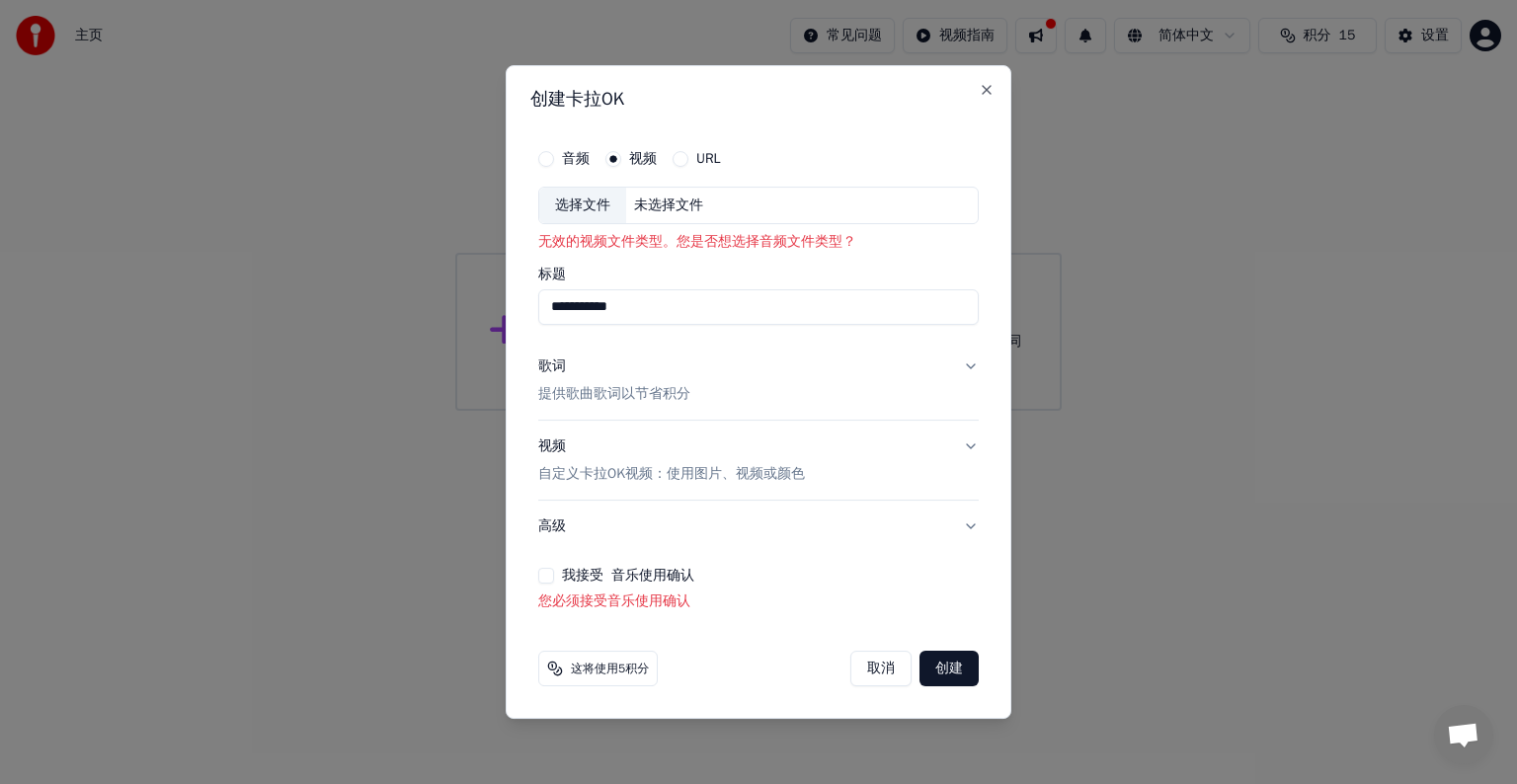 click on "歌词 提供歌曲歌词以节省积分" at bounding box center (758, 380) 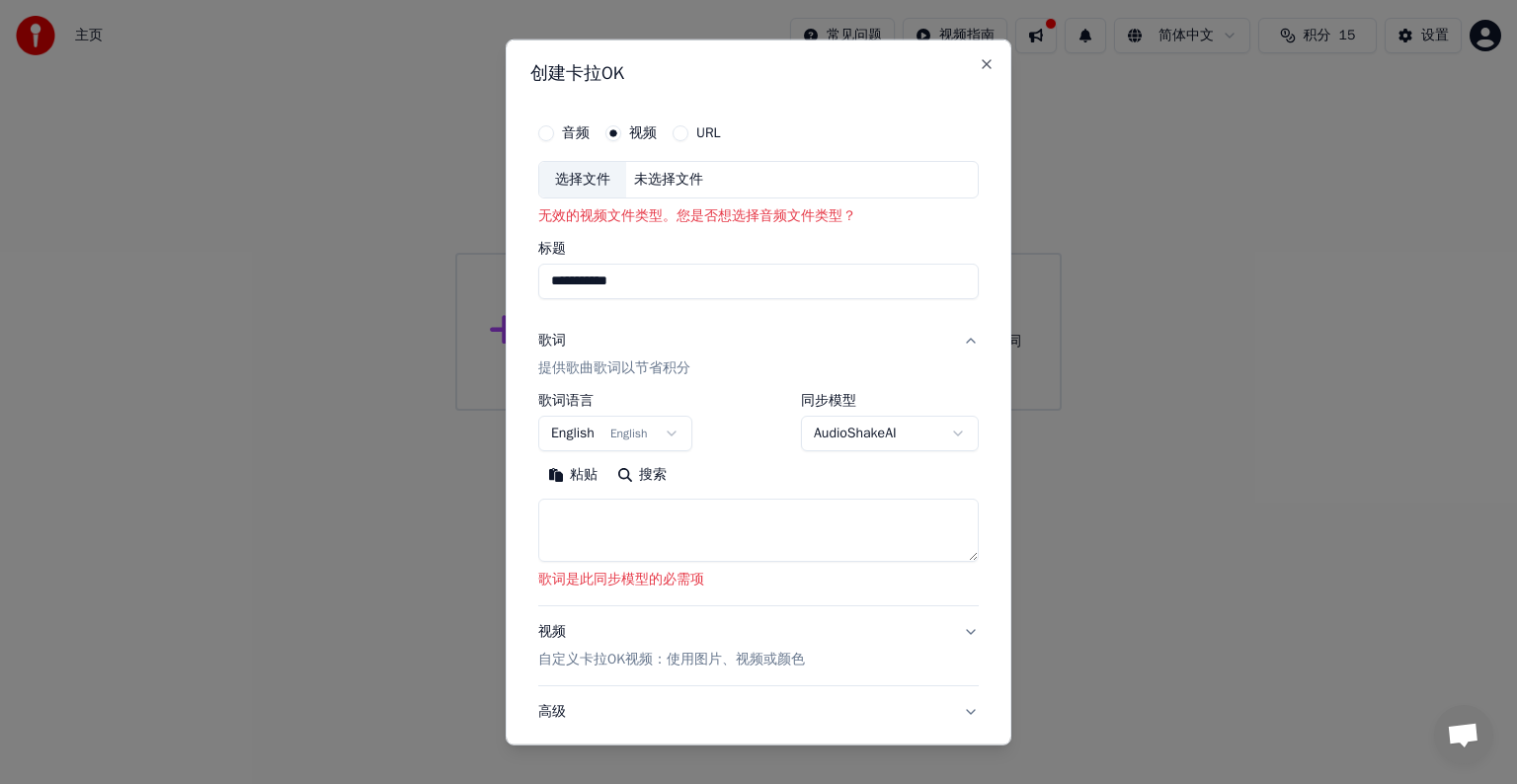 click on "English English" at bounding box center [615, 433] 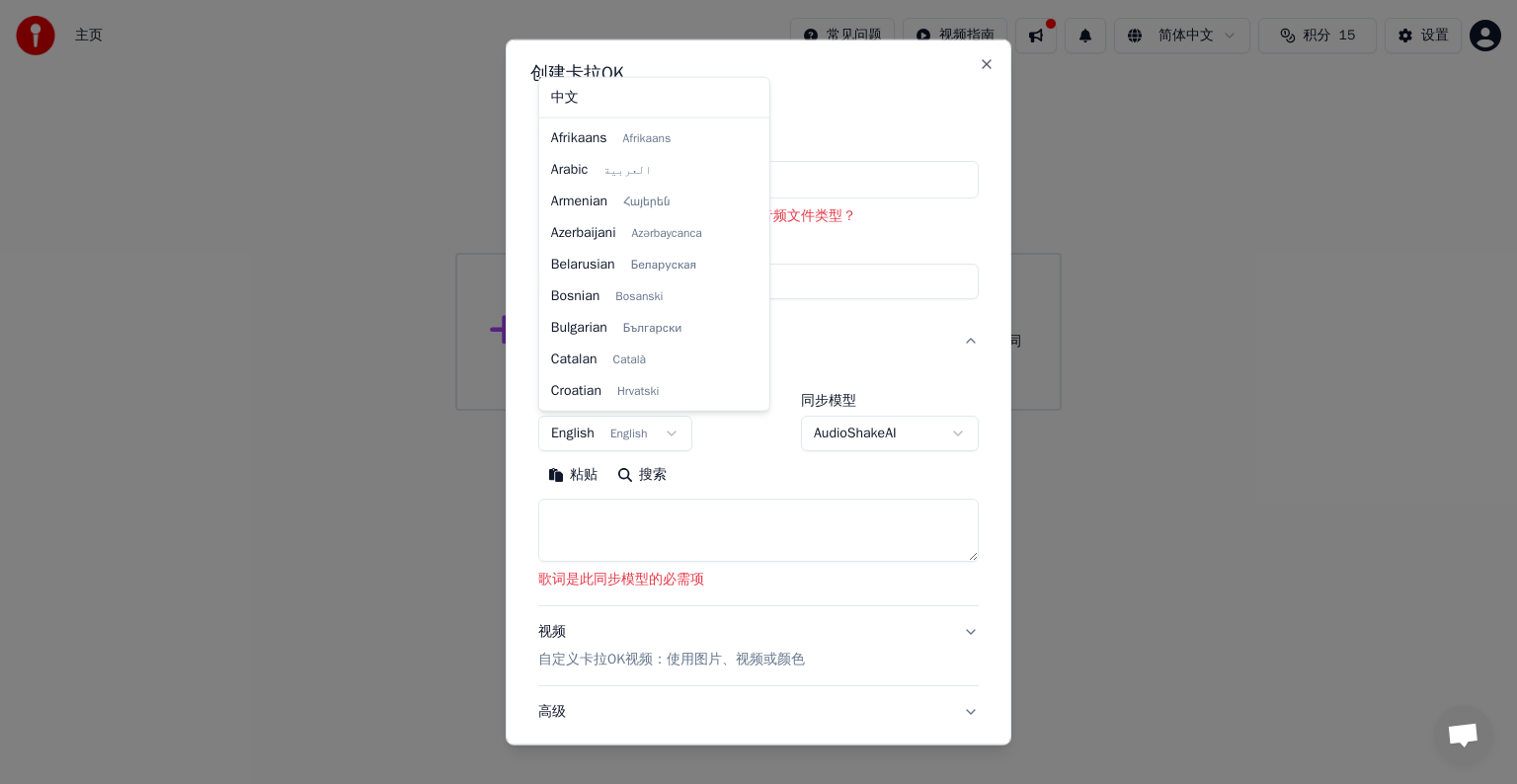 scroll, scrollTop: 126, scrollLeft: 0, axis: vertical 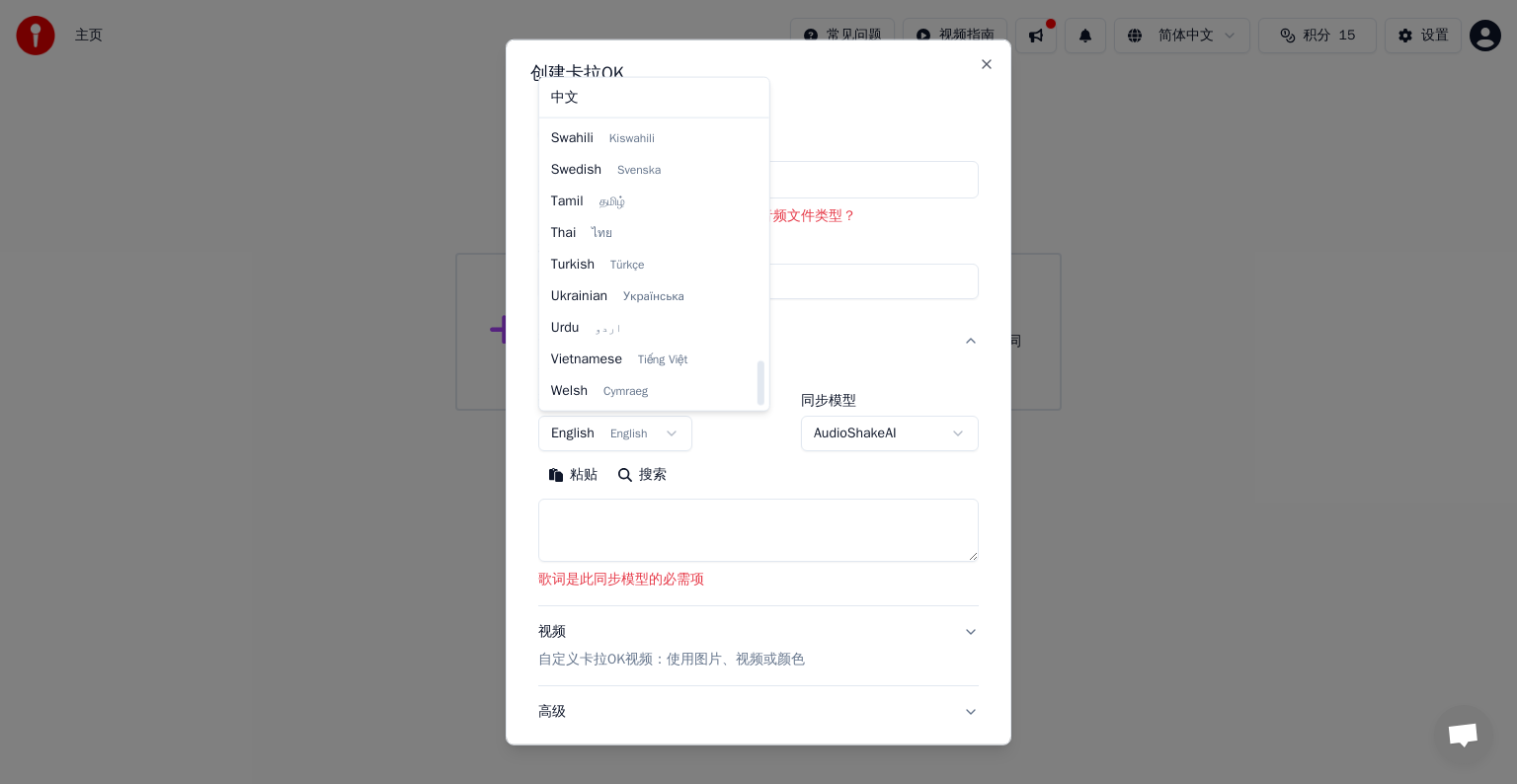 click at bounding box center (758, 392) 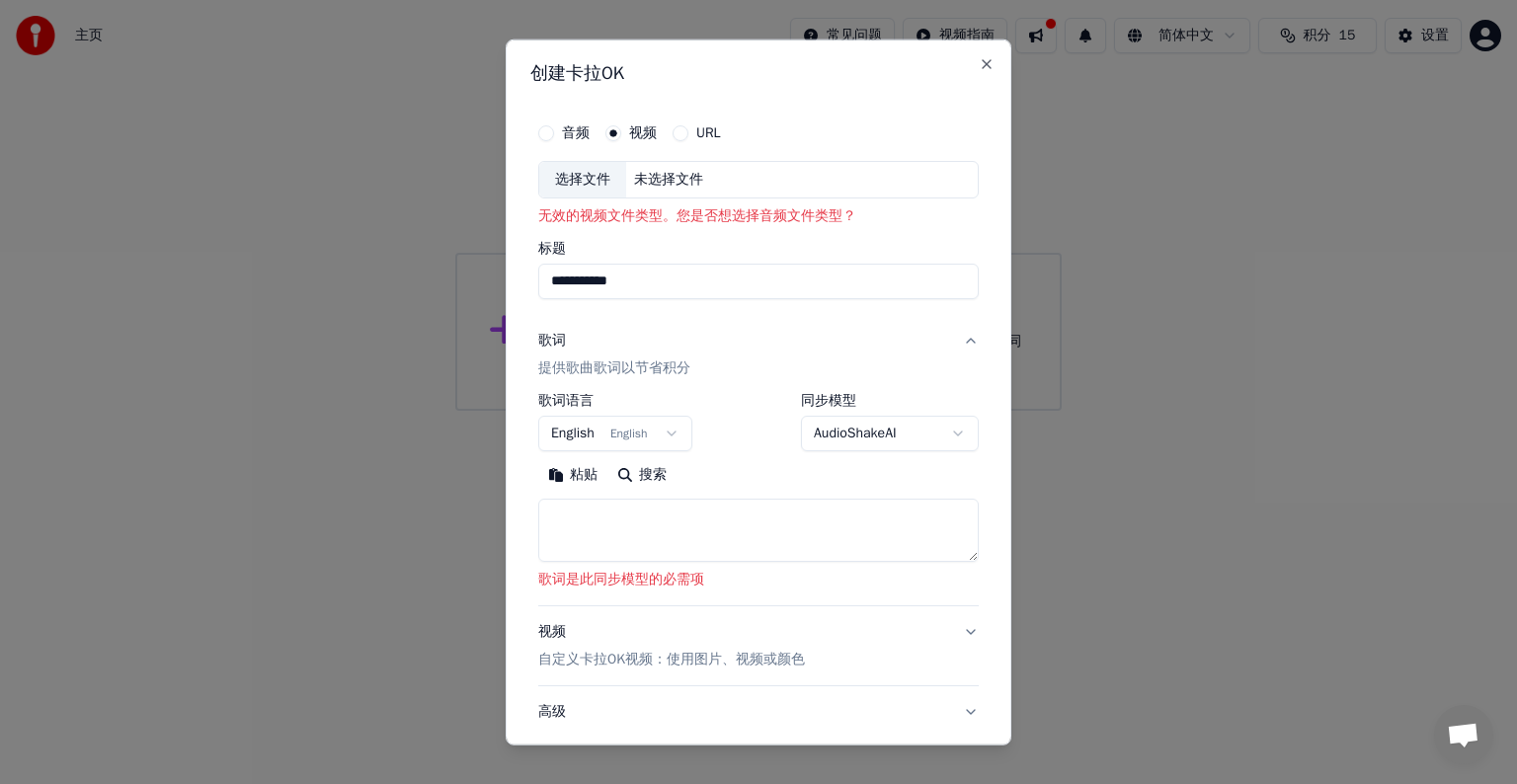 click on "未选择文件" at bounding box center [669, 180] 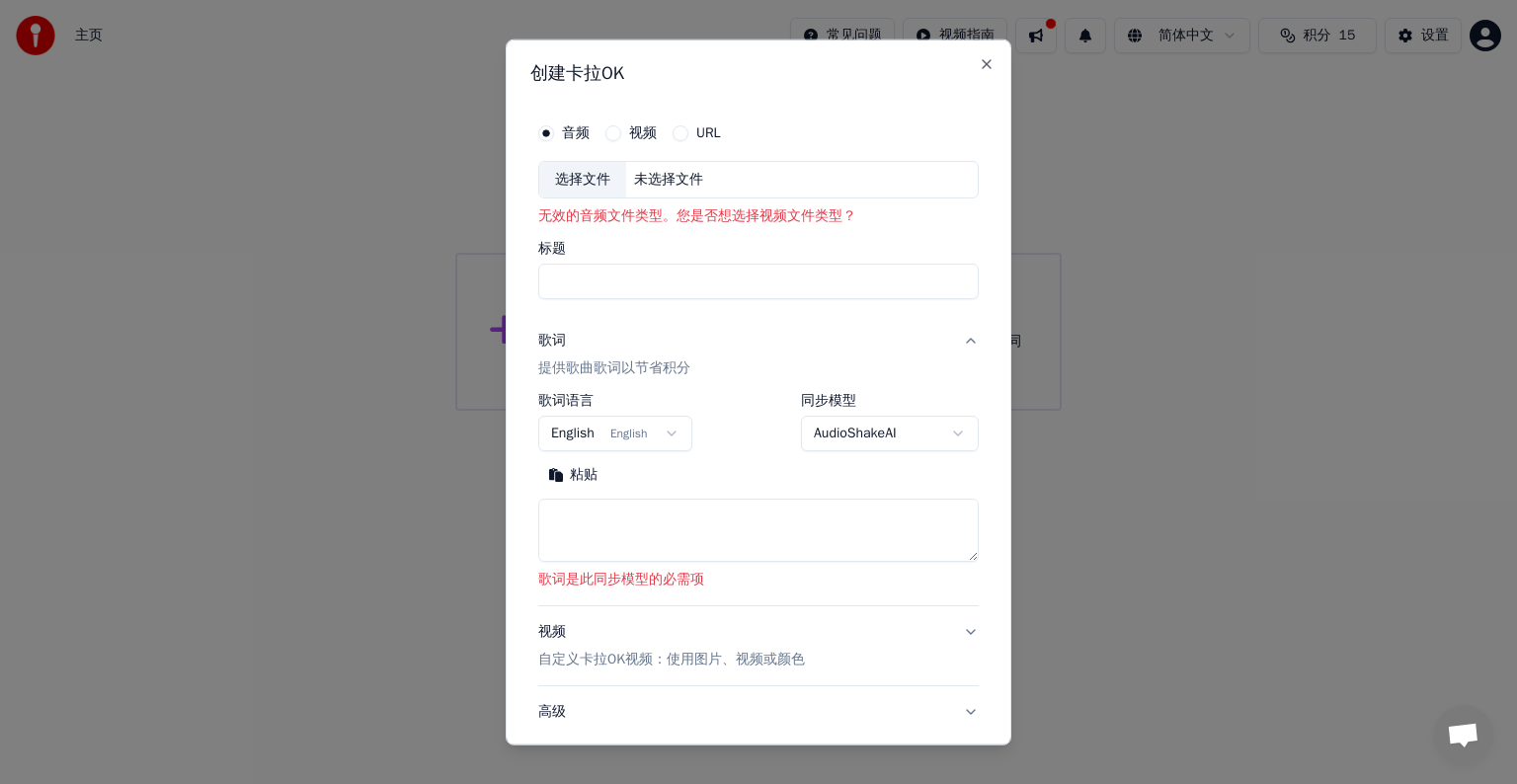click on "视频" at bounding box center [613, 133] 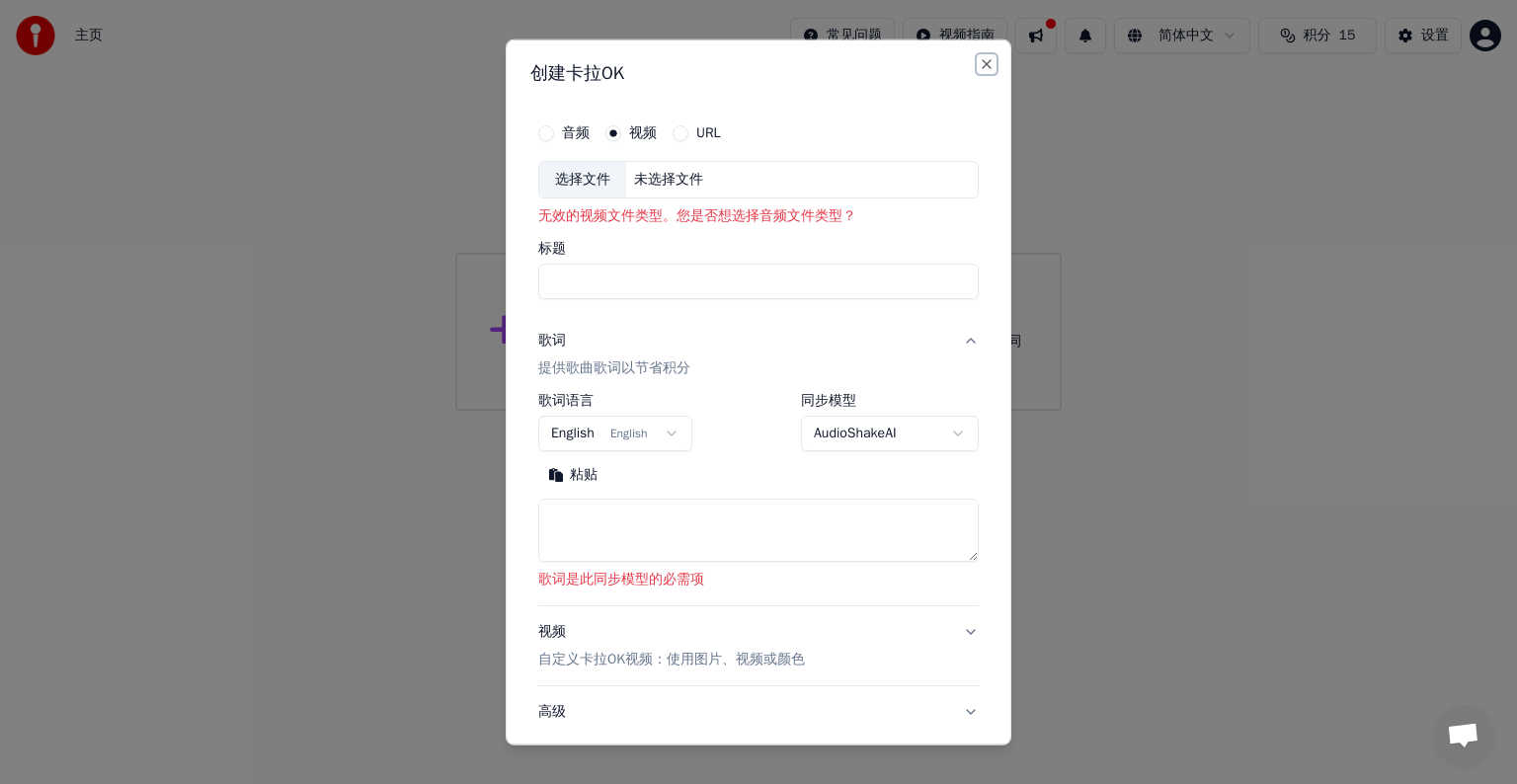 click on "Close" at bounding box center [987, 64] 